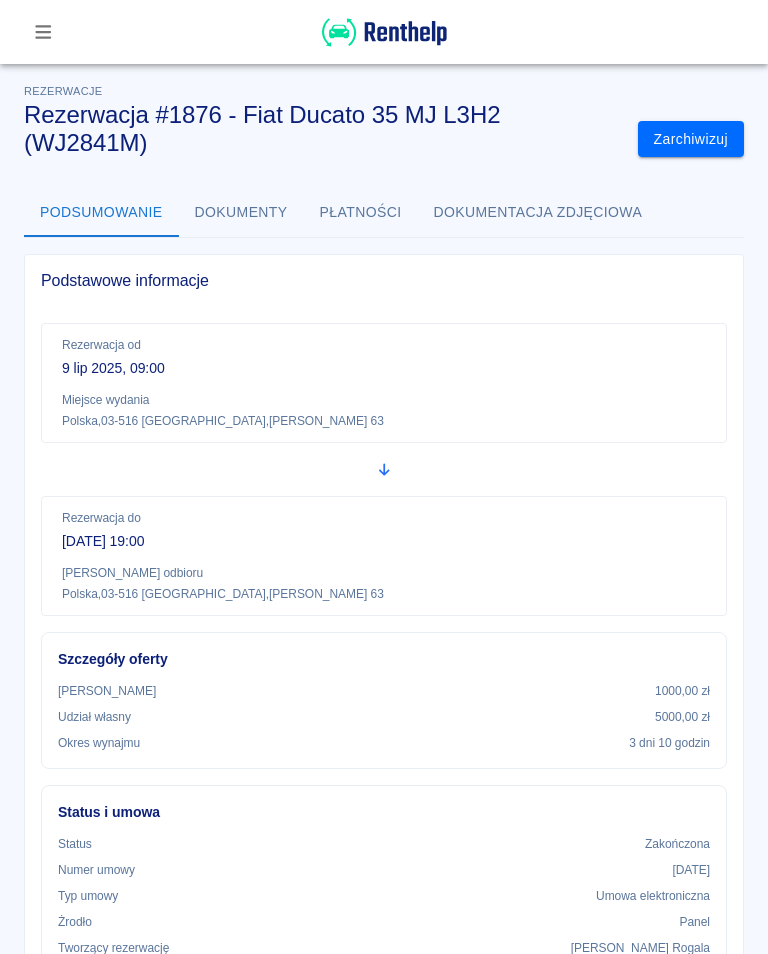 scroll, scrollTop: 42, scrollLeft: 116, axis: both 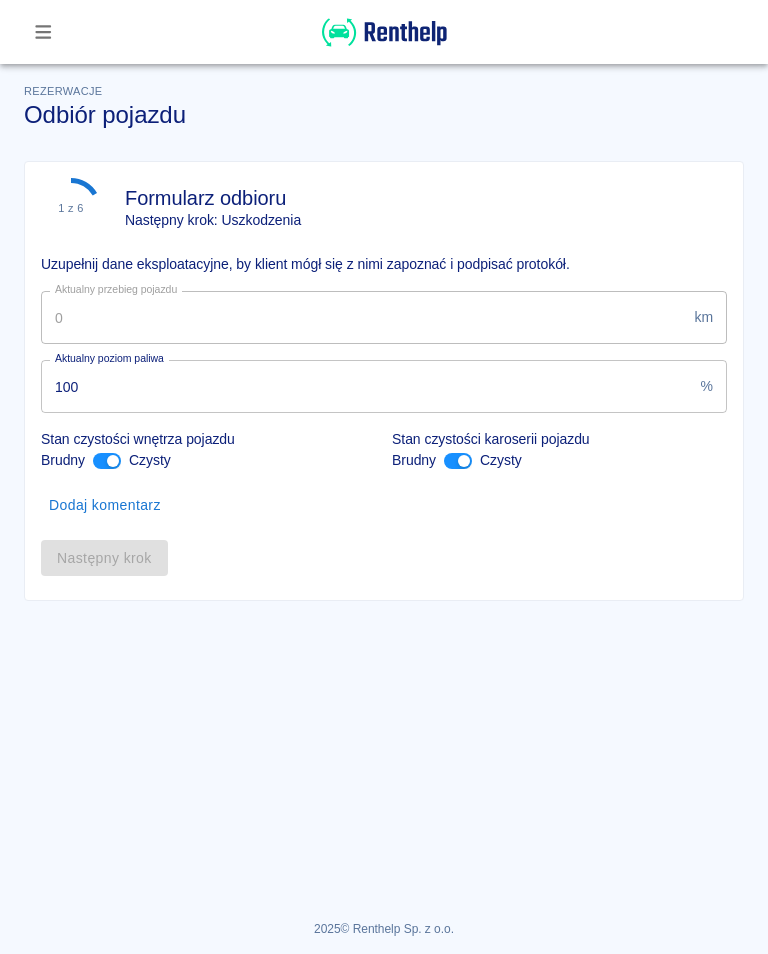 click 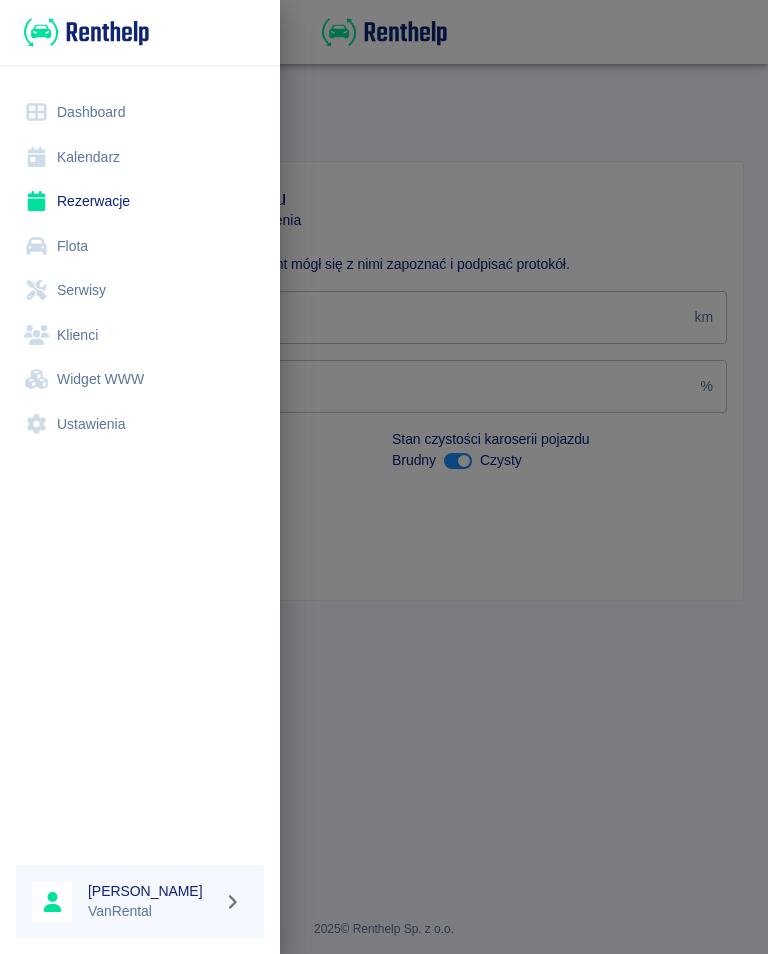 click on "Kalendarz" at bounding box center (140, 157) 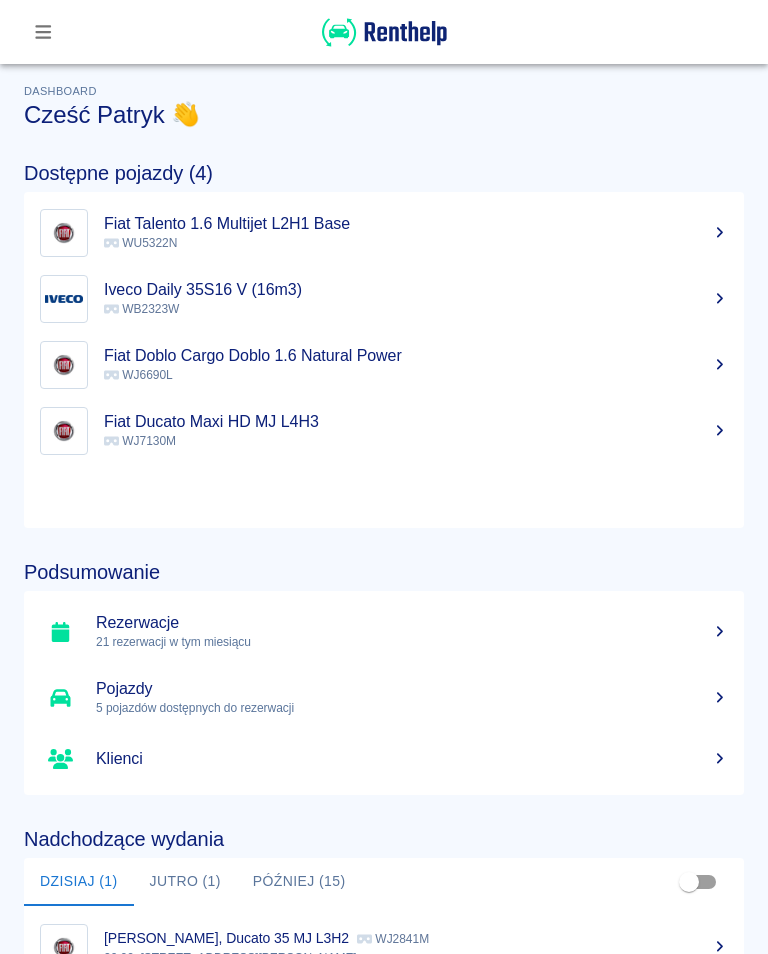 scroll, scrollTop: 0, scrollLeft: 0, axis: both 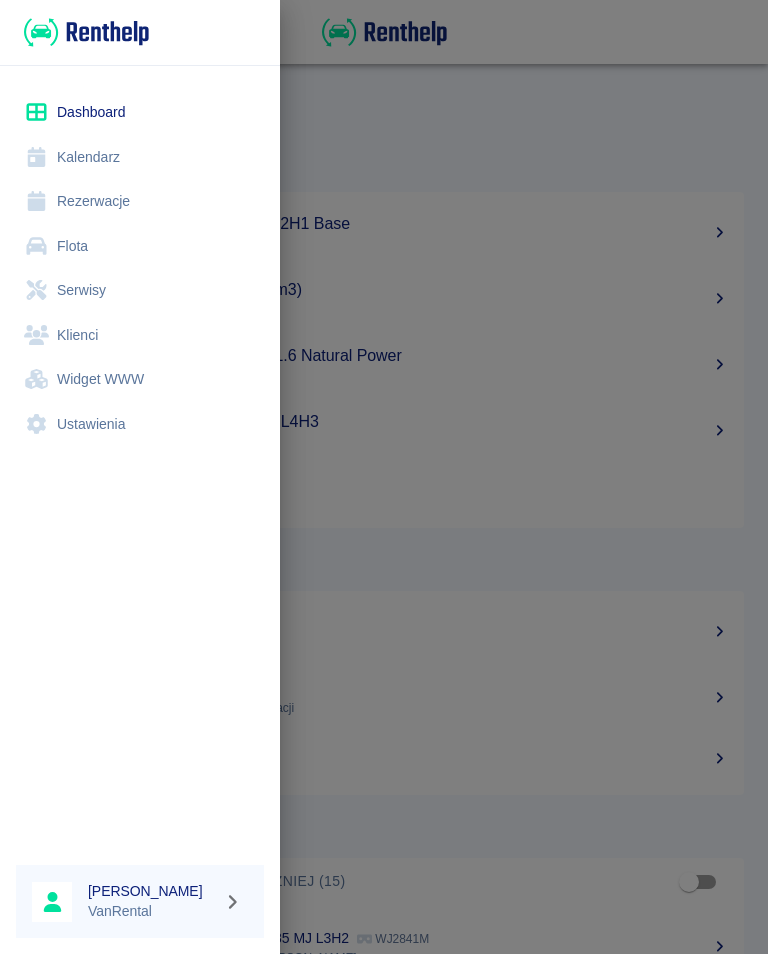 click on "Kalendarz" at bounding box center [140, 157] 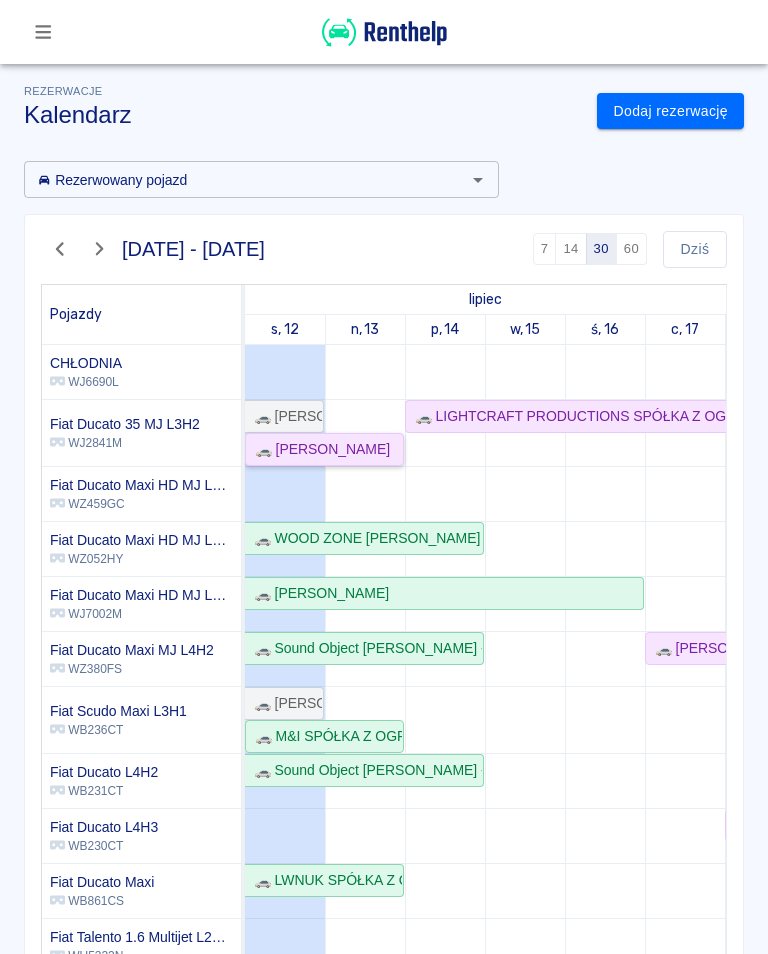 click on "🚗 Adam  Olbrycht" at bounding box center [318, 449] 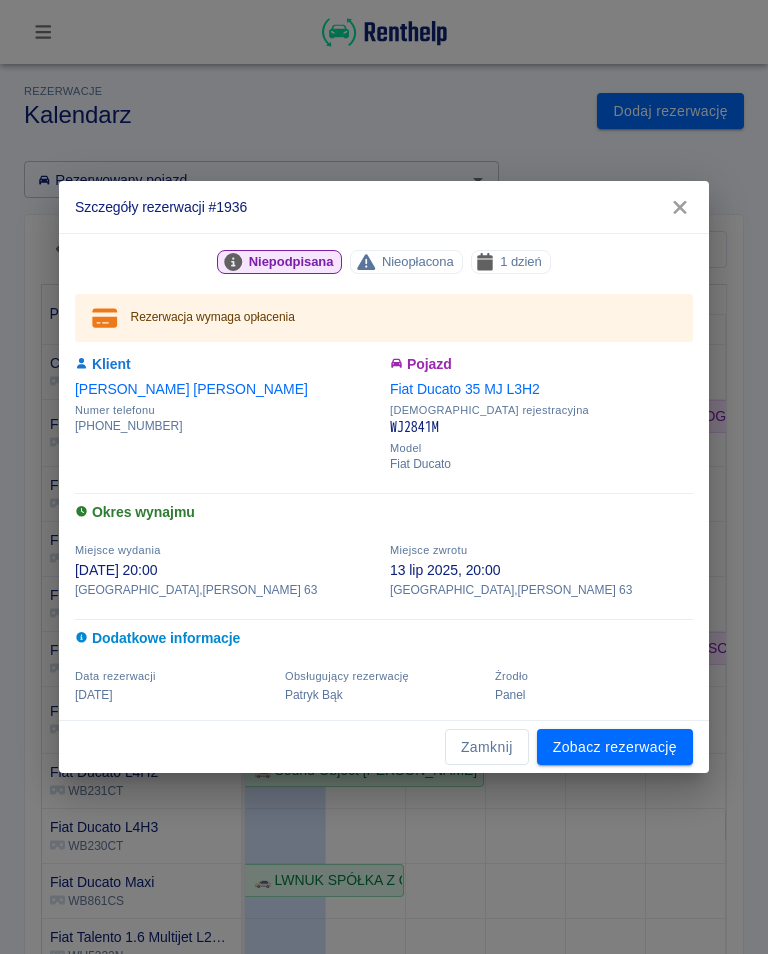 click on "Zobacz rezerwację" at bounding box center (615, 747) 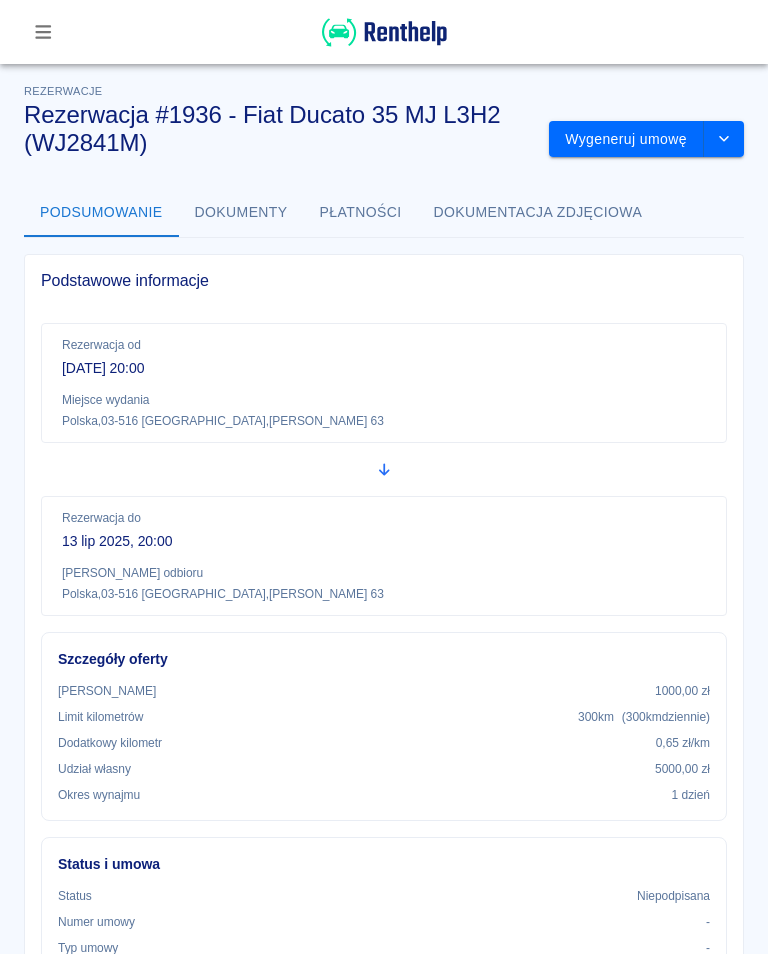 click on "Rezerwacja od 12 lip 2025, 20:00 Miejsce wydania Polska ,  03-516   Warszawa ,  Piotra Skargi 63 Rezerwacja do 13 lip 2025, 20:00 Miejsce odbioru Polska ,  03-516   Warszawa ,  Piotra Skargi 63" at bounding box center [384, 469] 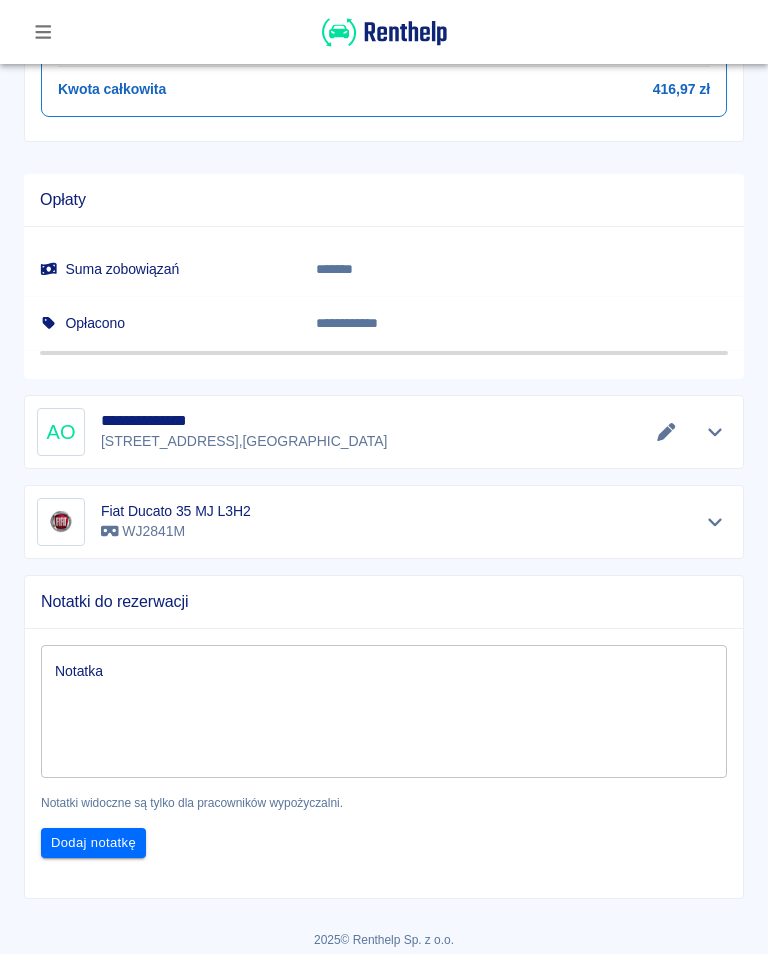 scroll, scrollTop: 1131, scrollLeft: 0, axis: vertical 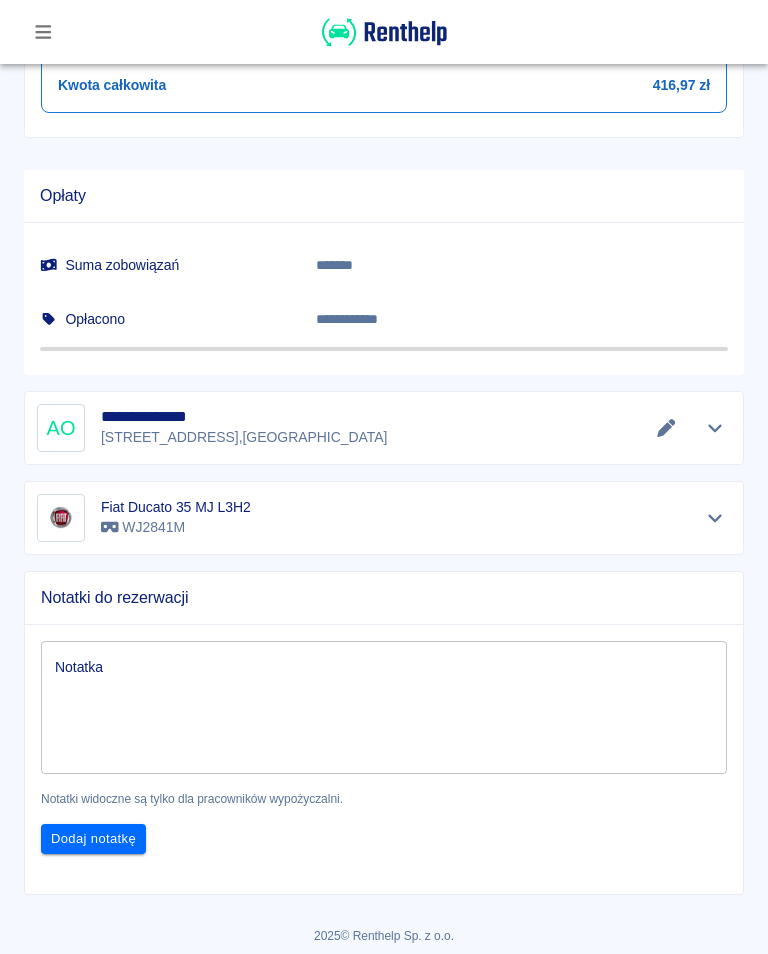 click 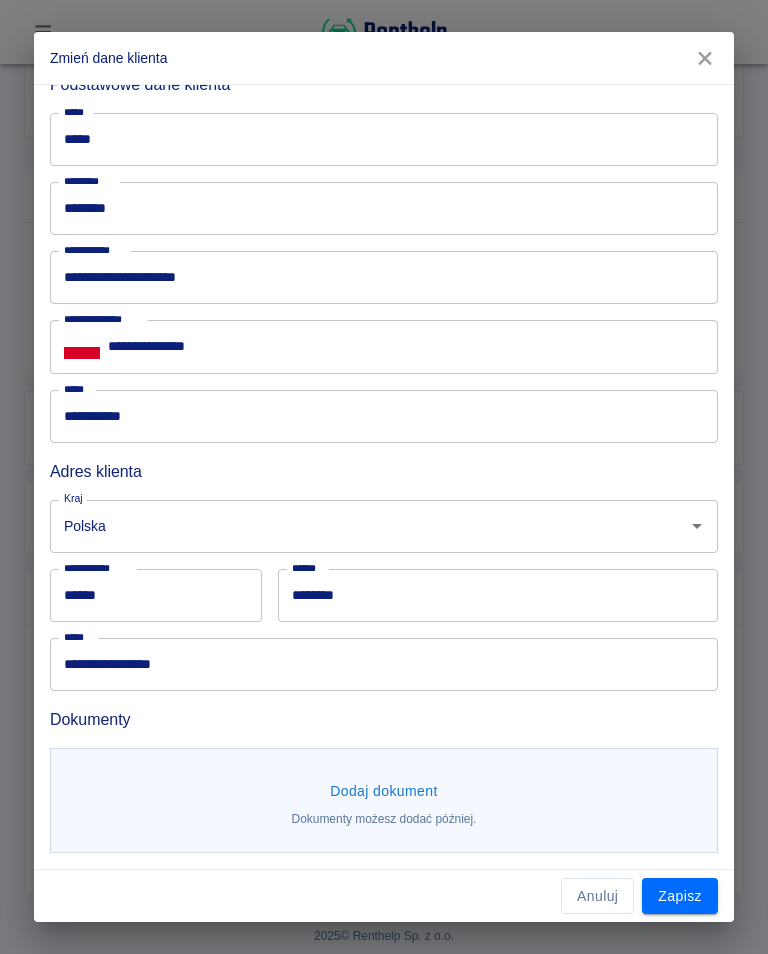scroll, scrollTop: 84, scrollLeft: 0, axis: vertical 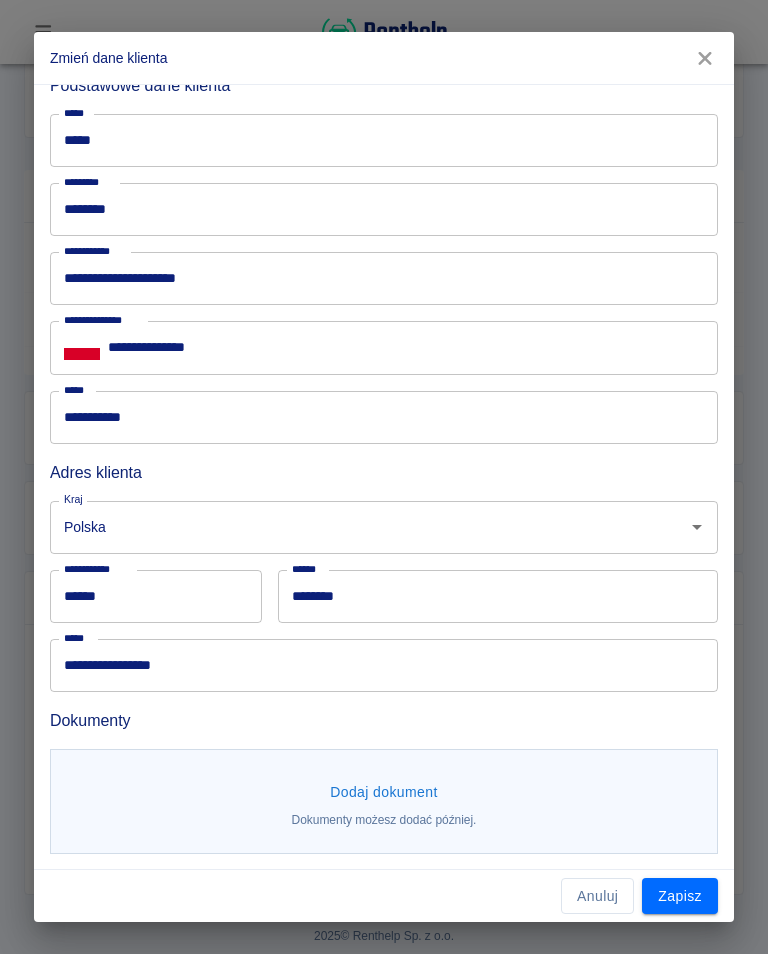 click on "Dodaj dokument" at bounding box center [384, 792] 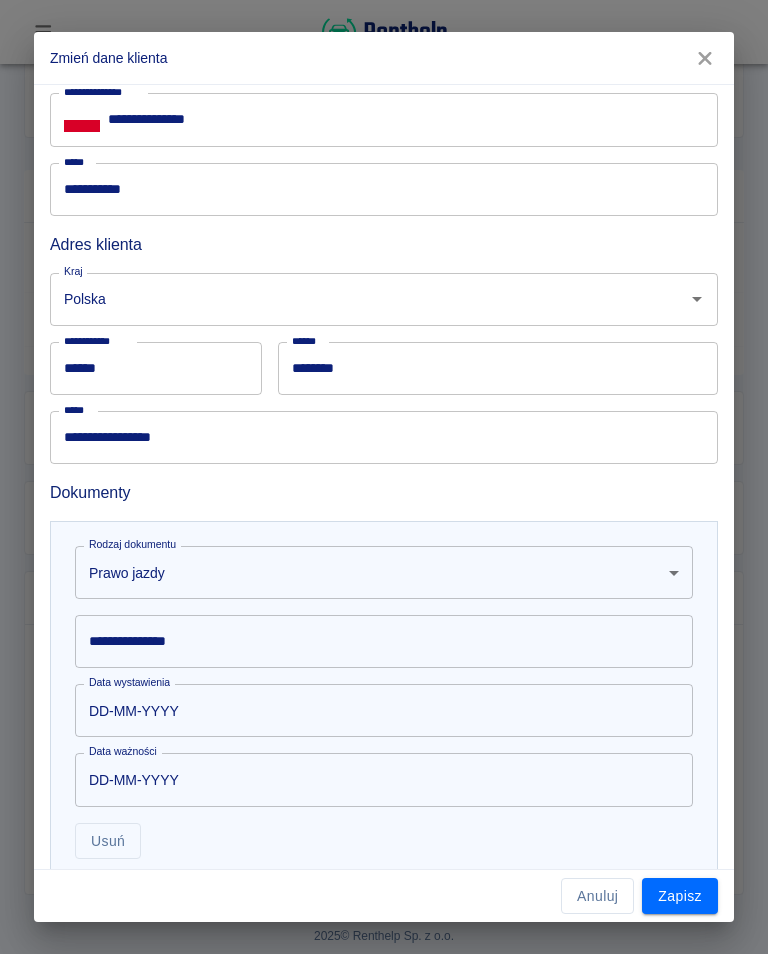 scroll, scrollTop: 311, scrollLeft: 0, axis: vertical 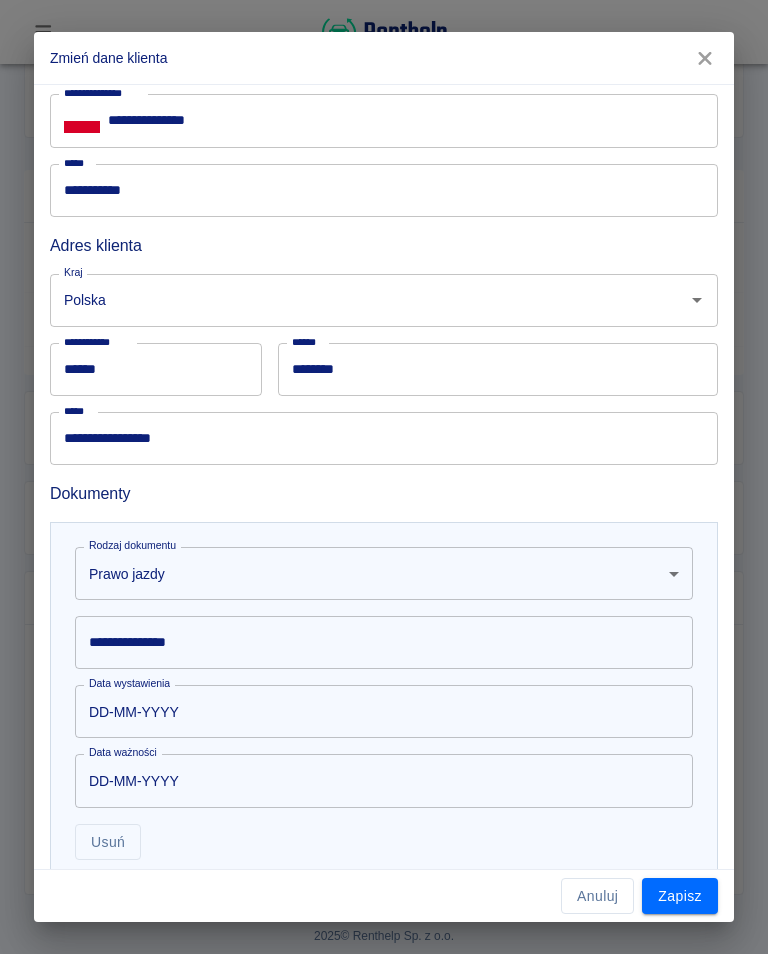 click on "**********" at bounding box center (384, 642) 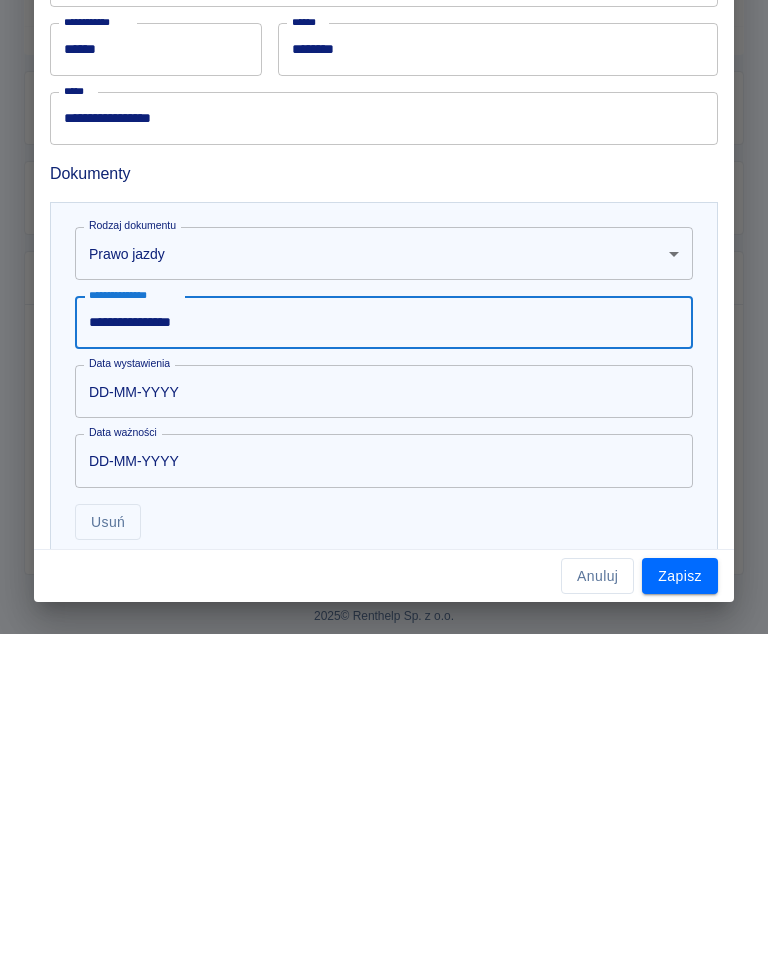 type on "**********" 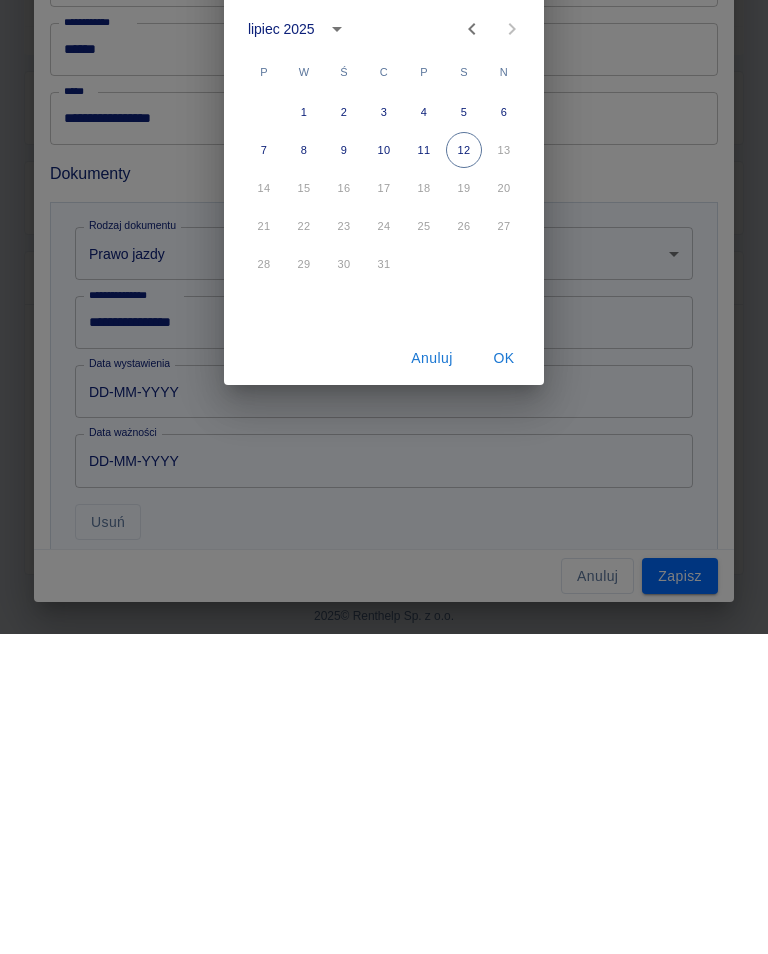 click on "Anuluj OK" at bounding box center [384, 678] 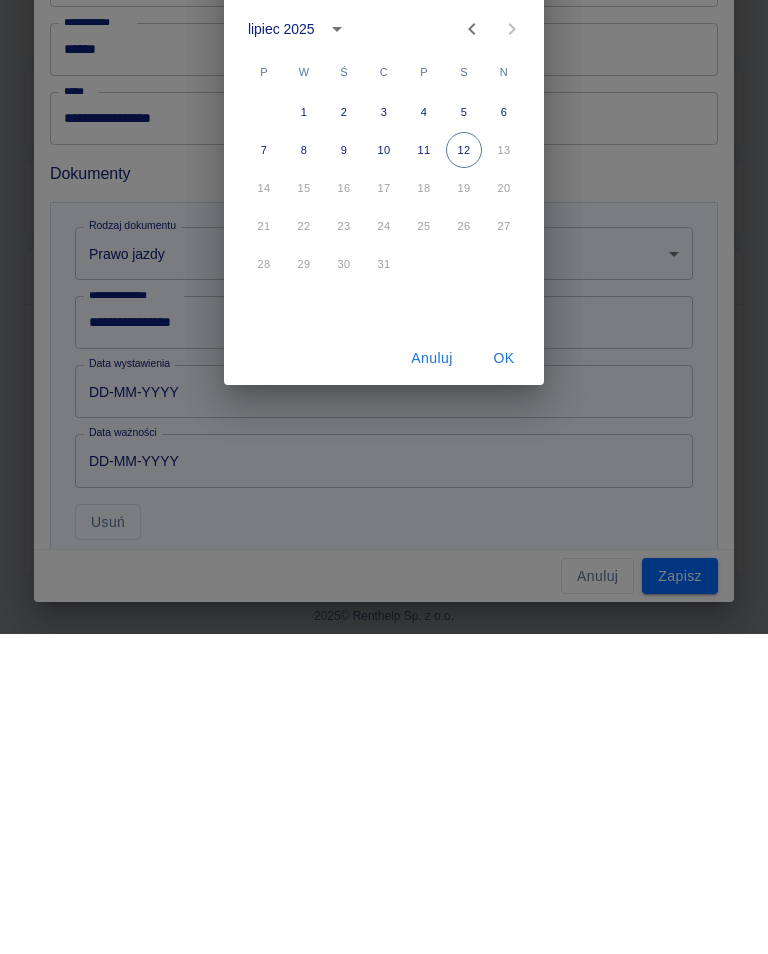 click on "Anuluj OK" at bounding box center (384, 678) 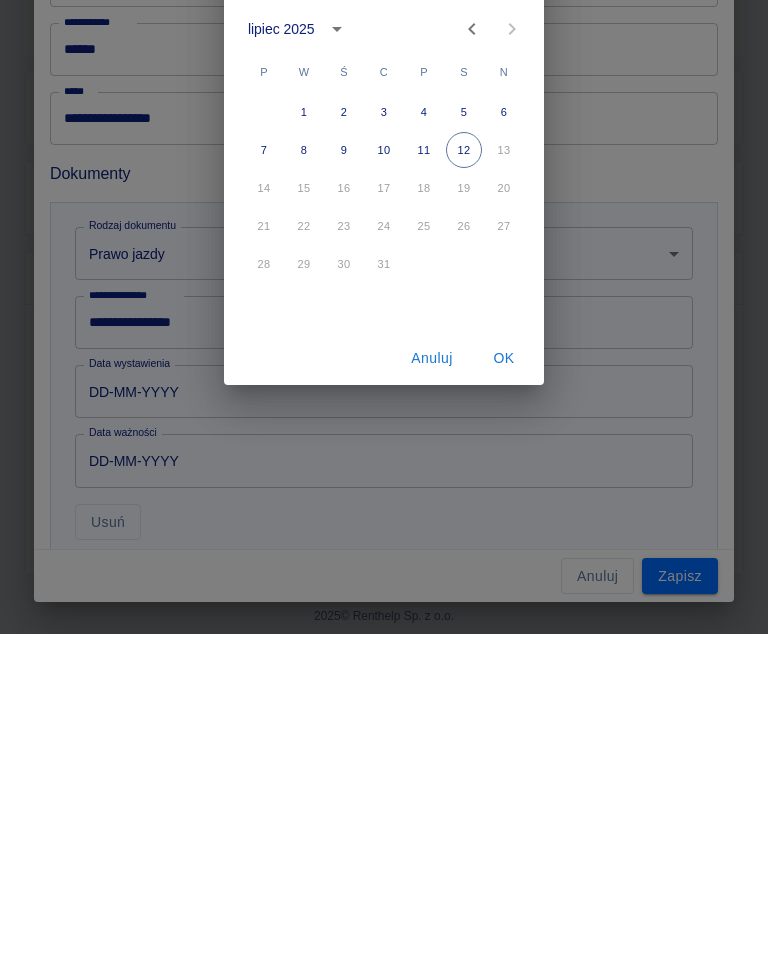 click on "1 2 3 4 5 6 7 8 9 10 11 12 13 14 15 16 17 18 19 20 21 22 23 24 25 26 27 28 29 30 31" at bounding box center (384, 532) 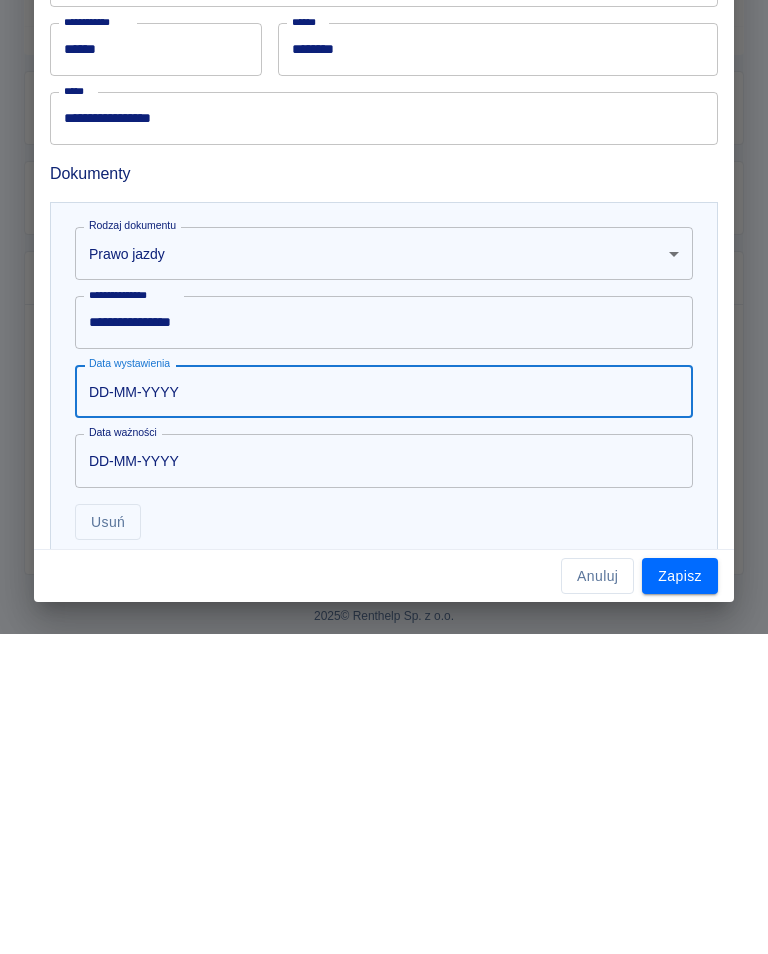 click on "OK" at bounding box center [504, 678] 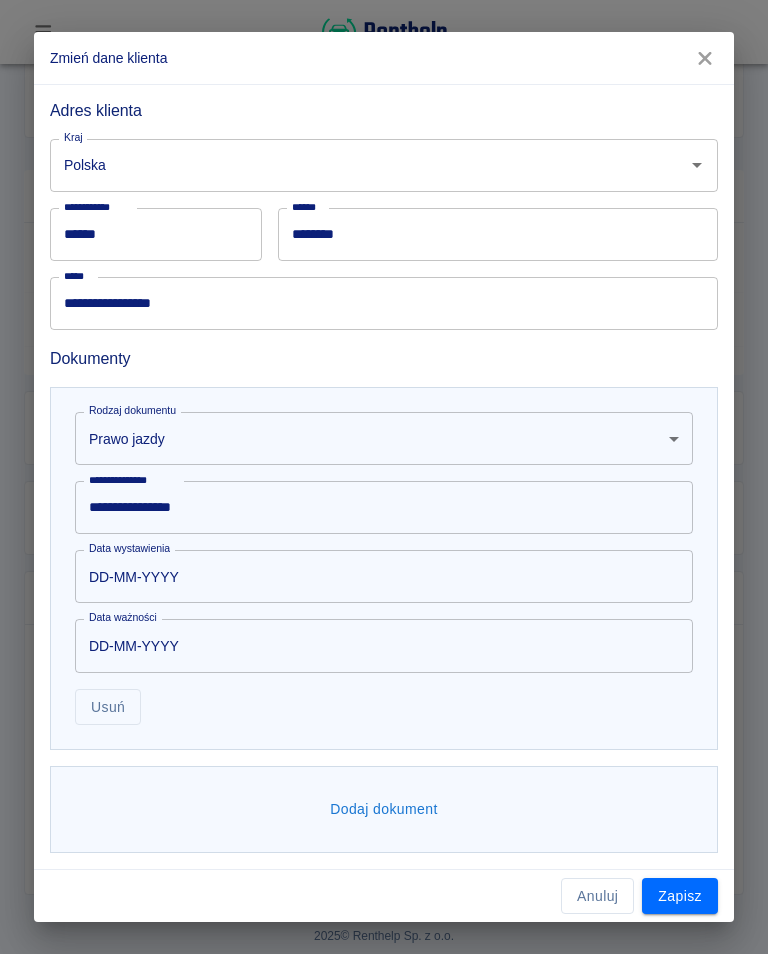scroll, scrollTop: 445, scrollLeft: 0, axis: vertical 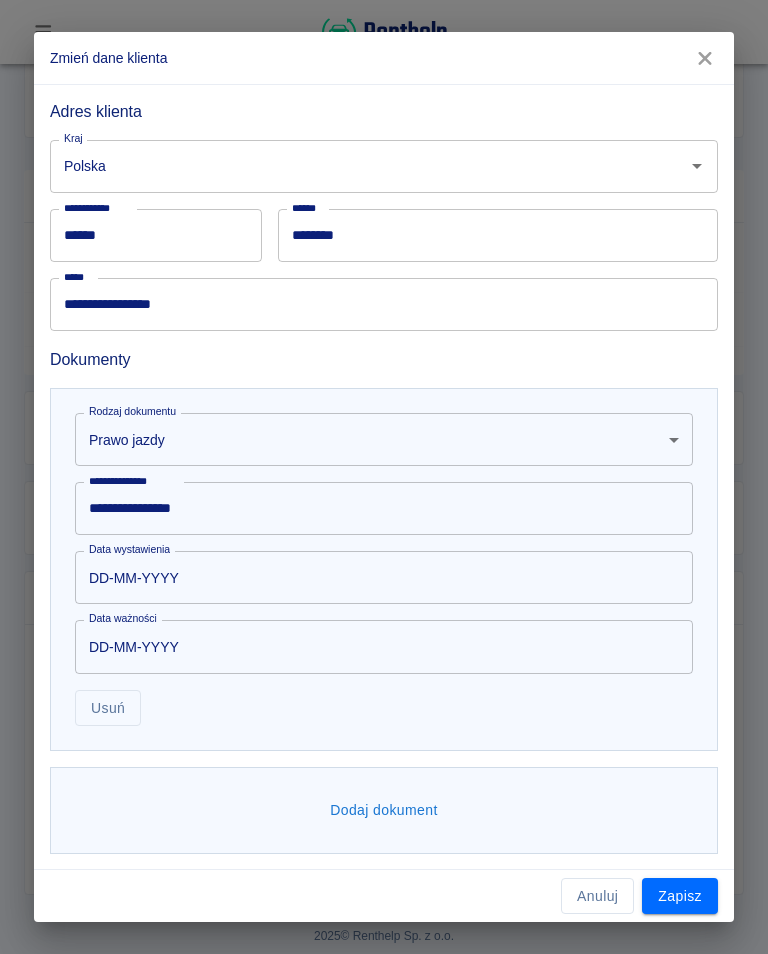 click on "DD-MM-YYYY" at bounding box center (377, 577) 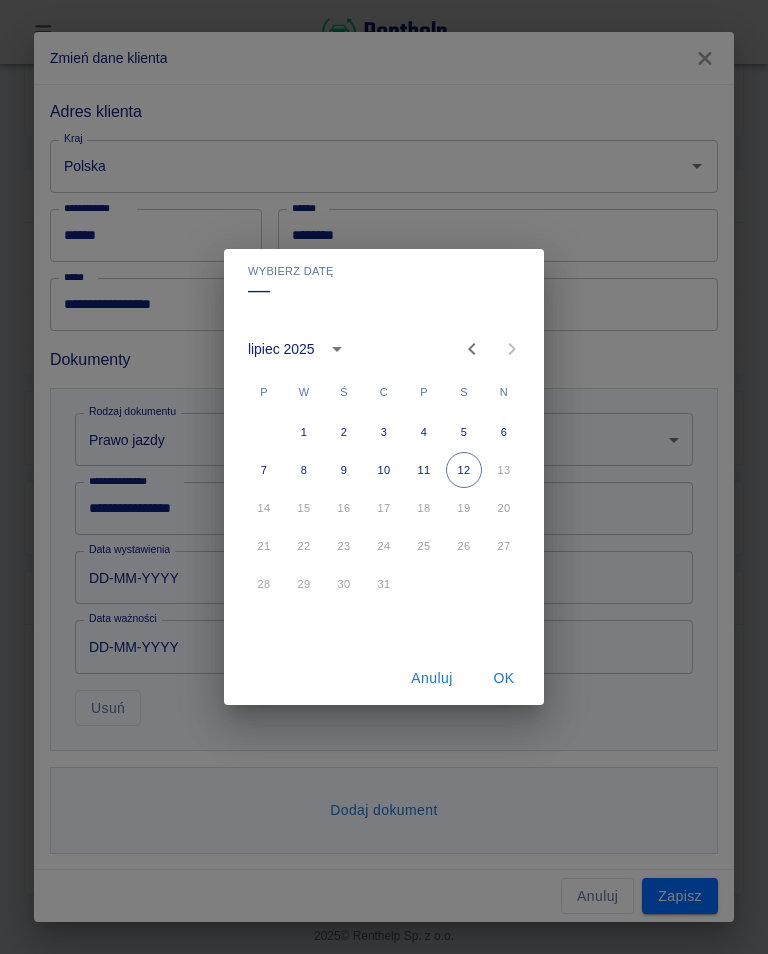 click 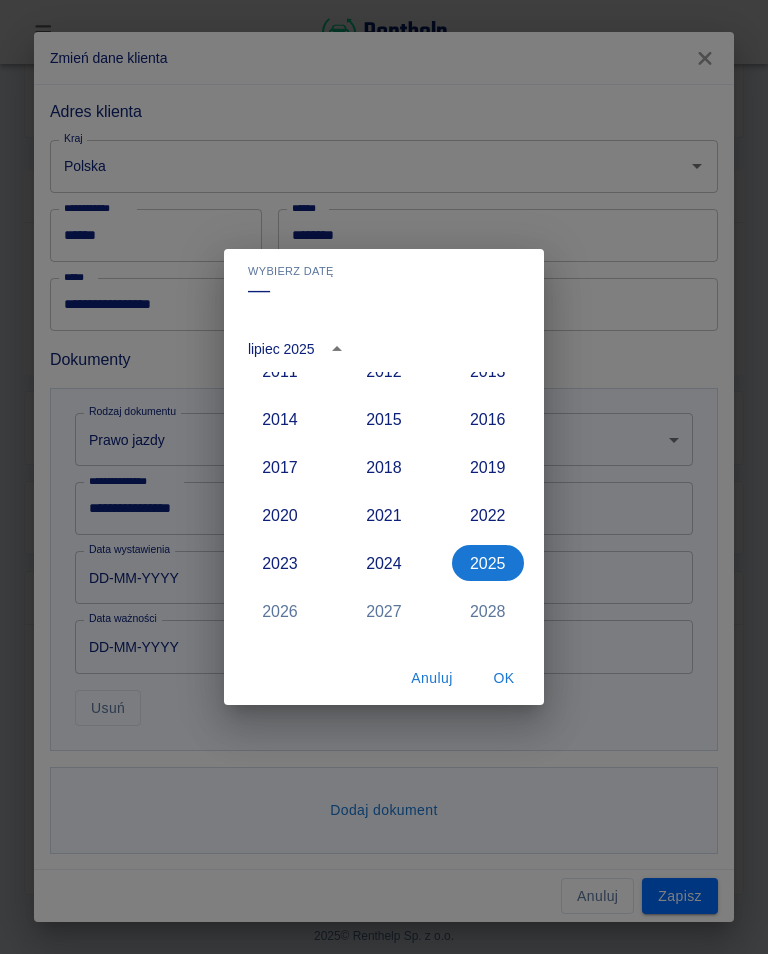 scroll, scrollTop: 1793, scrollLeft: 0, axis: vertical 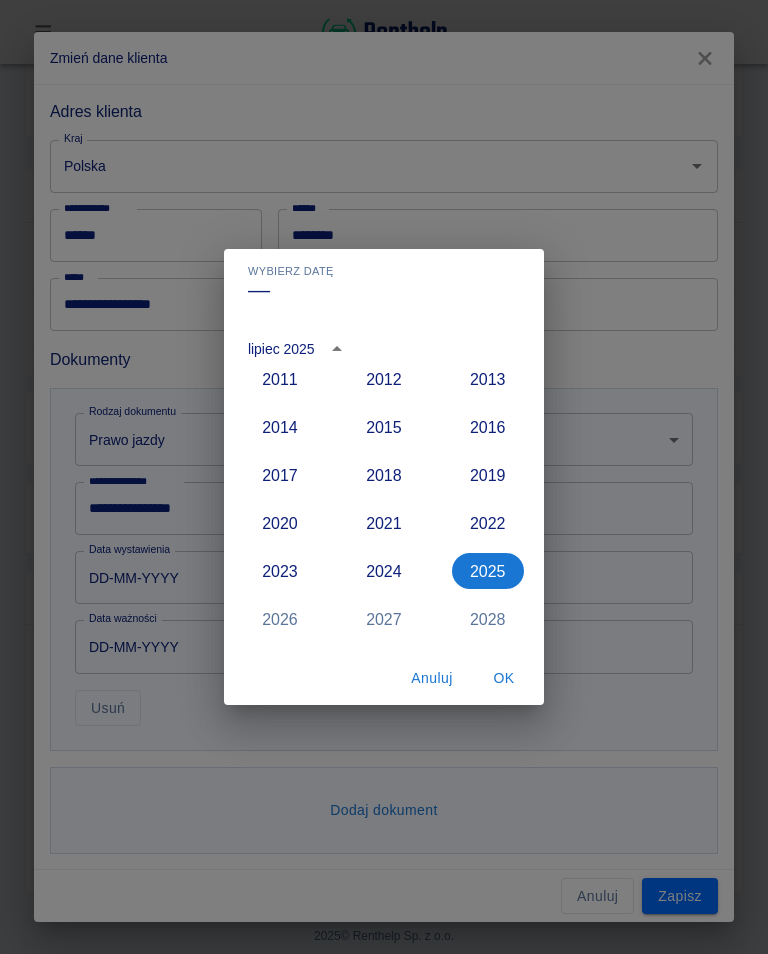 click on "2015" at bounding box center (384, 427) 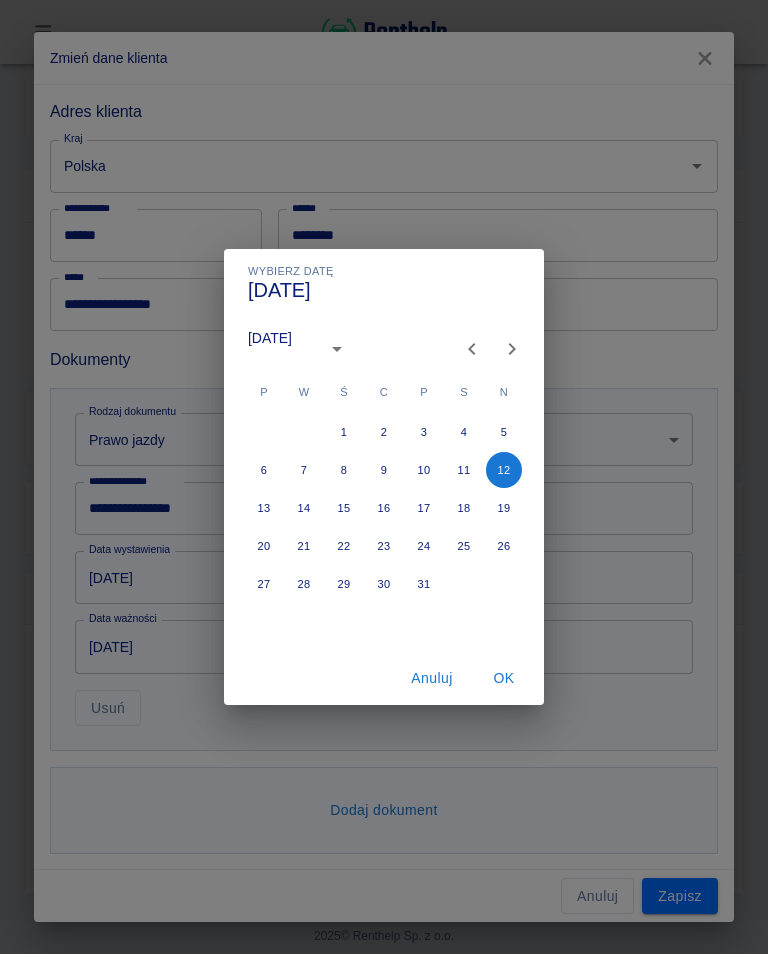 type on "12-07-2015" 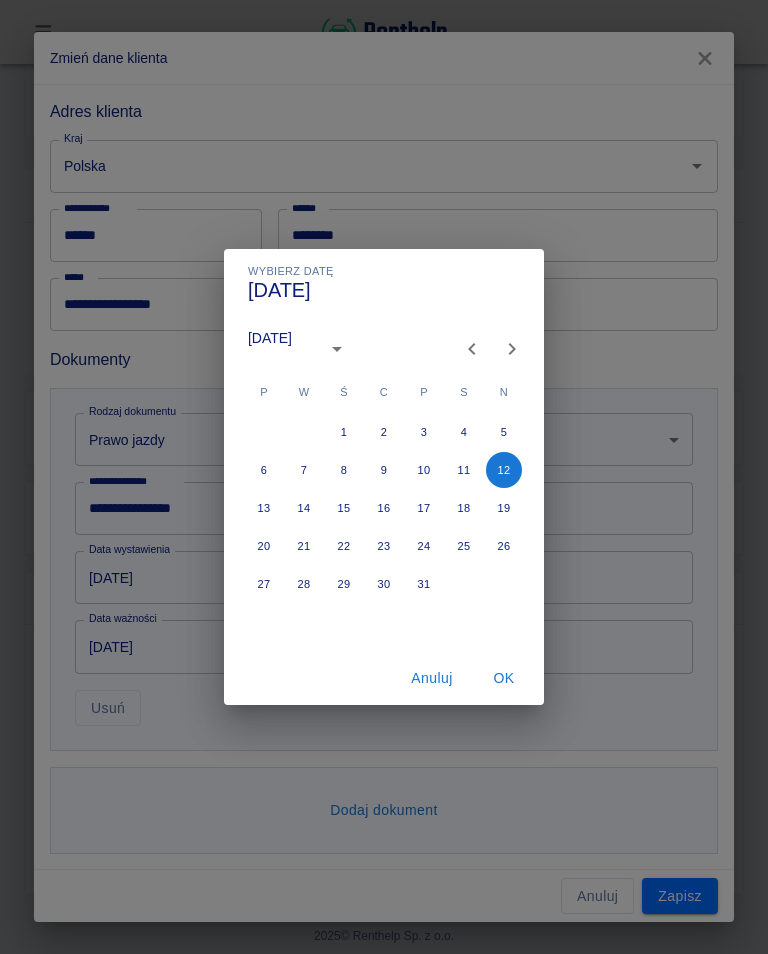 type on "12-07-2025" 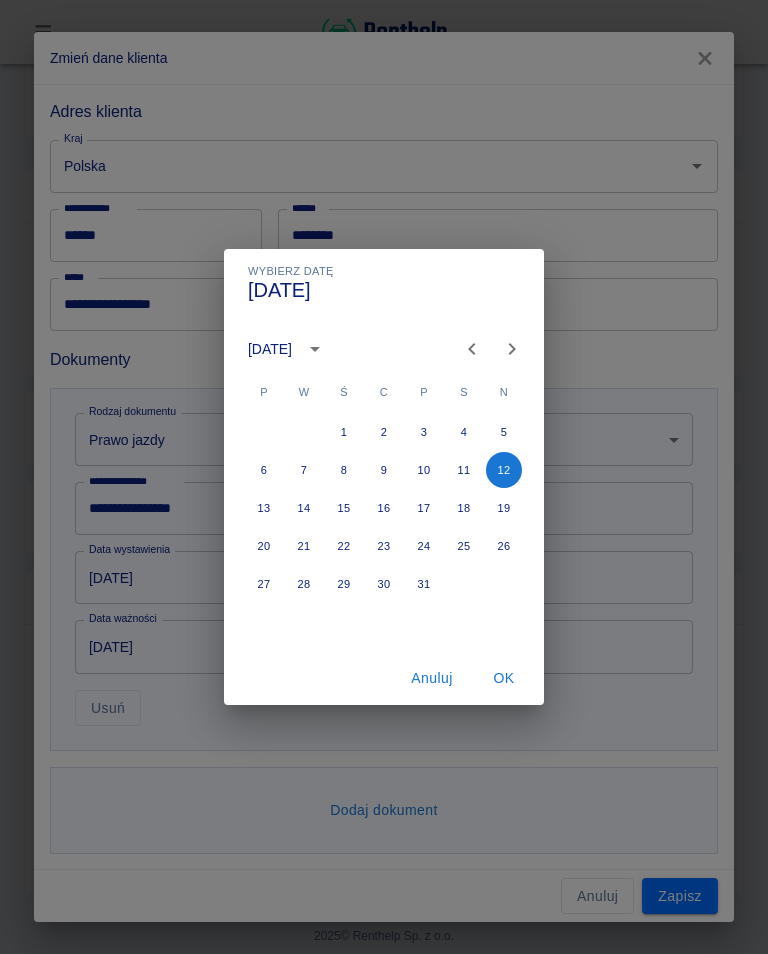 click 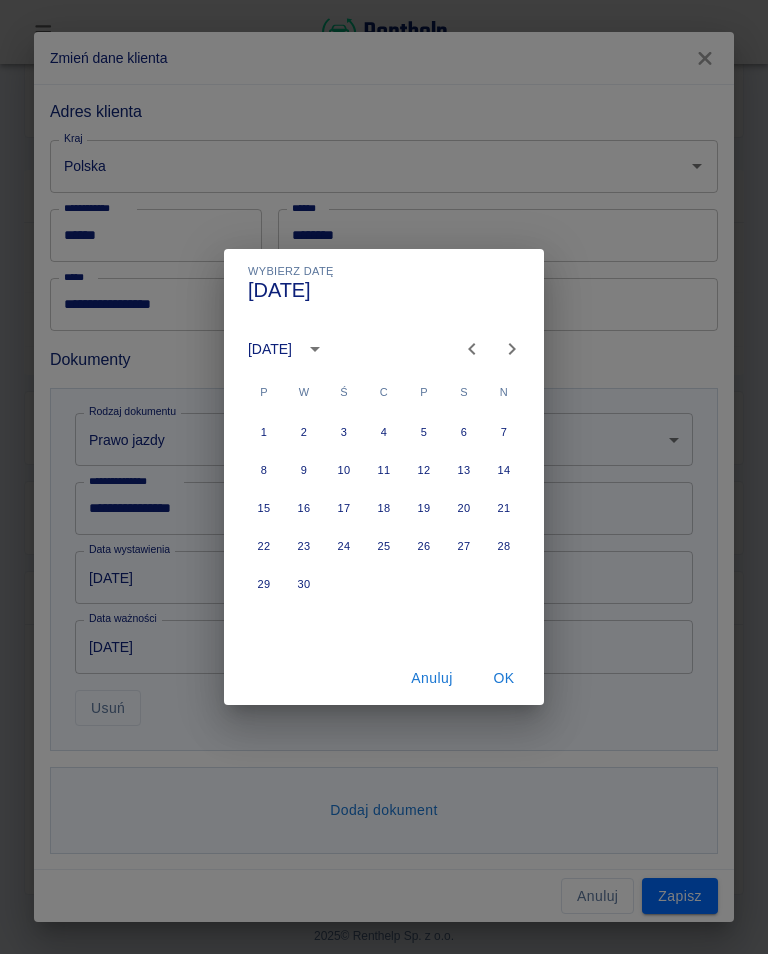 click on "15" at bounding box center [264, 508] 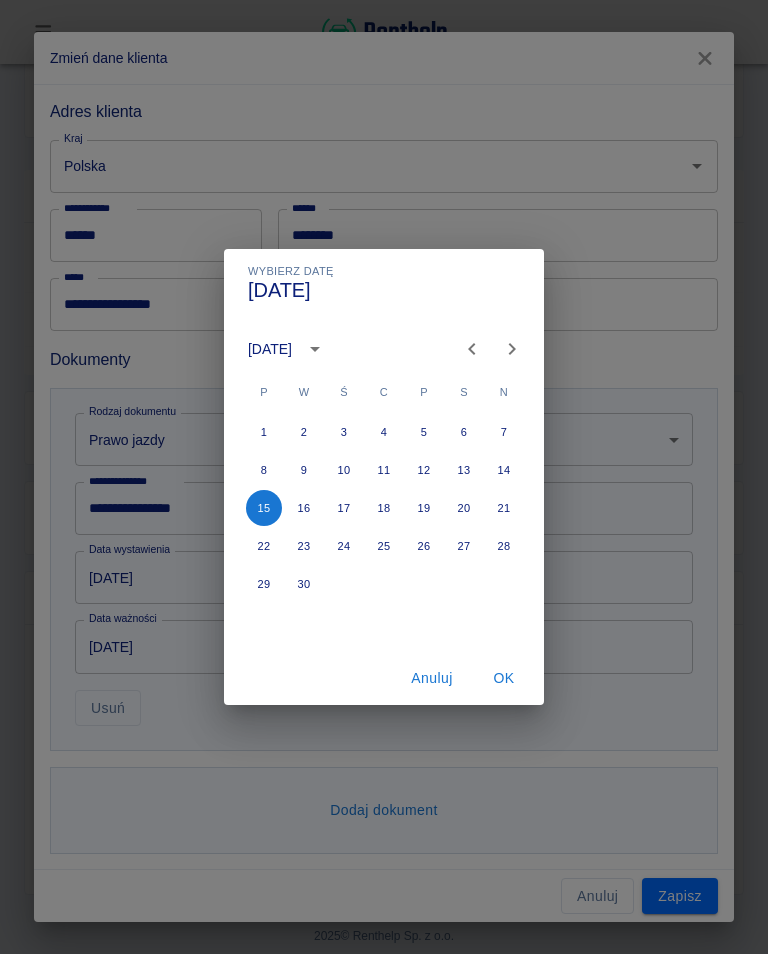 type on "15-06-2015" 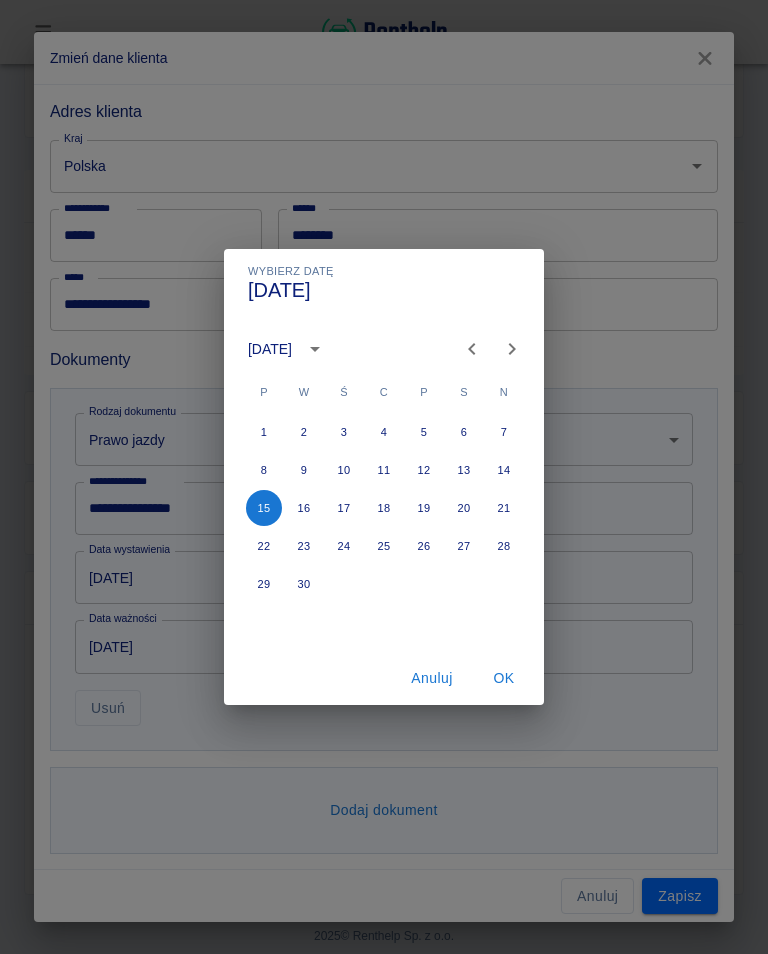 click on "OK" at bounding box center (504, 678) 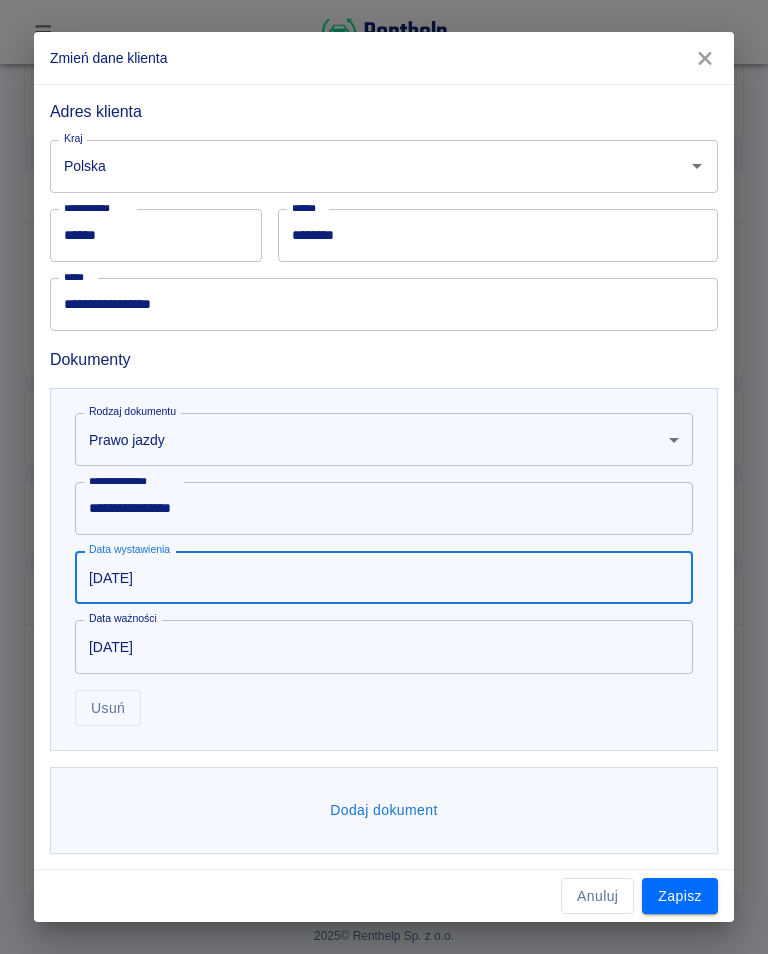 click on "15-06-2025" at bounding box center (377, 646) 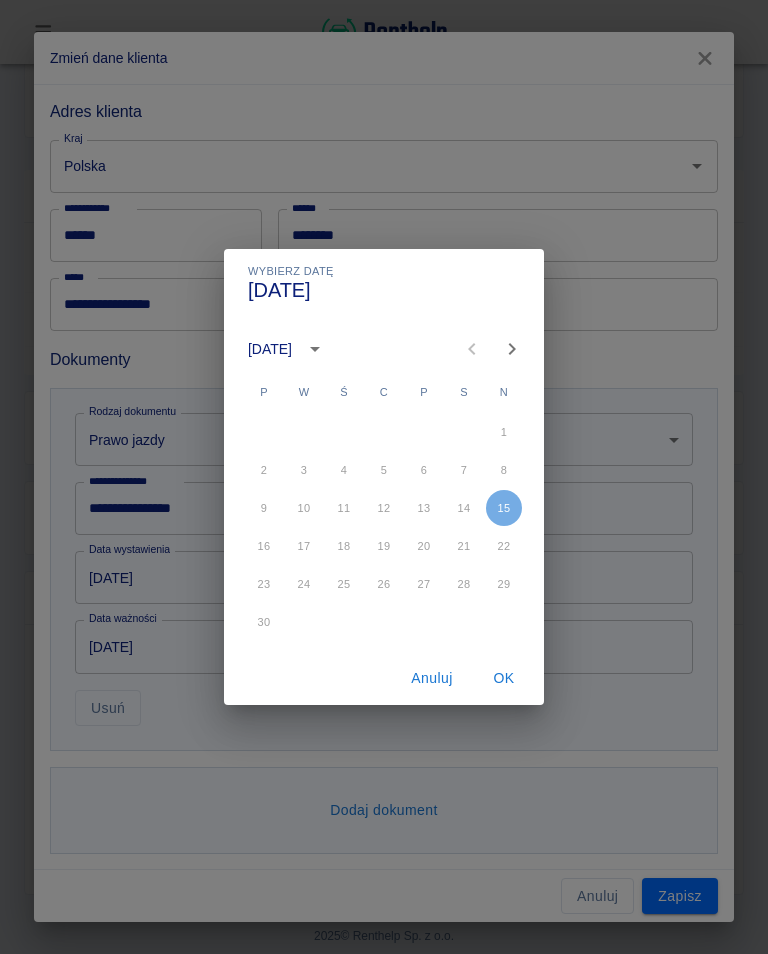 click 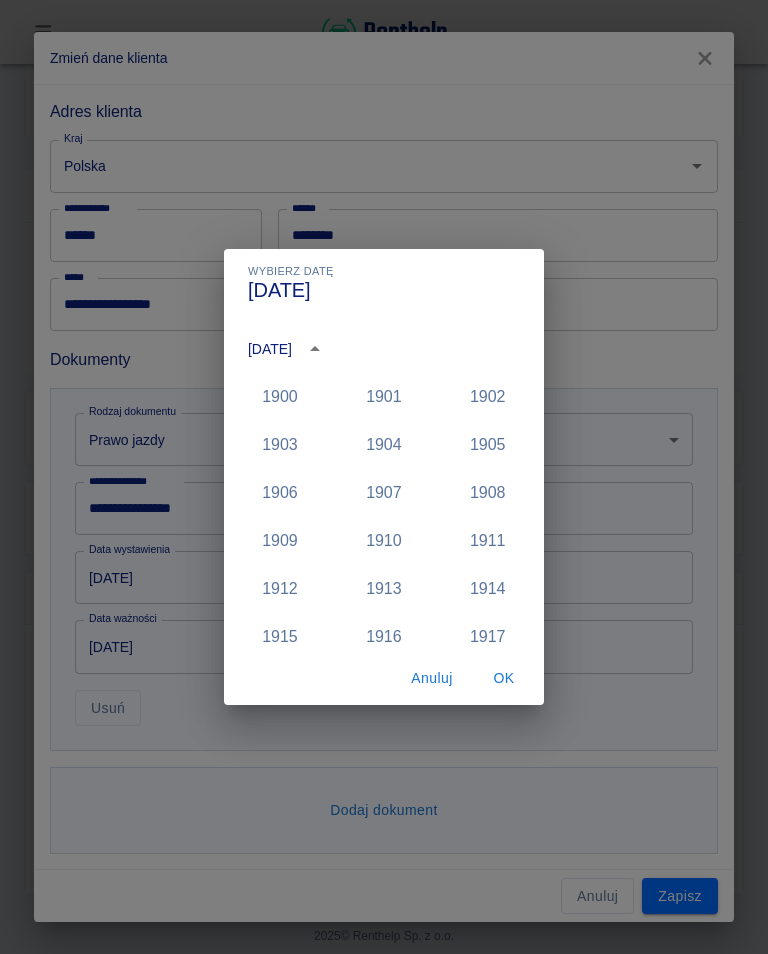 scroll, scrollTop: 1852, scrollLeft: 0, axis: vertical 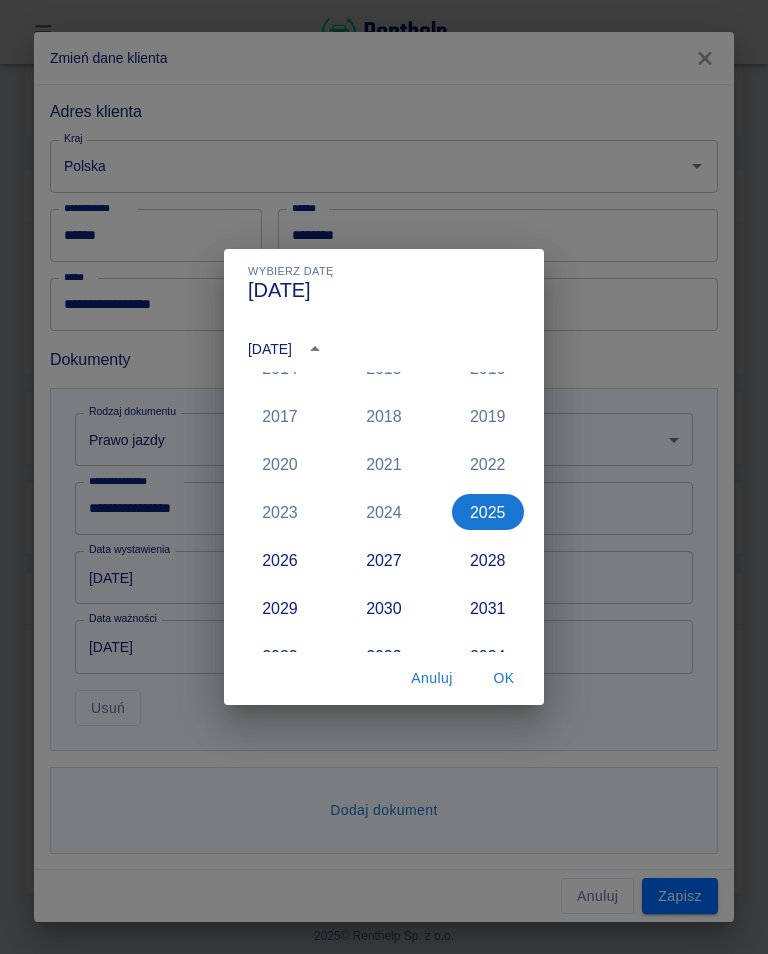 click on "2026" at bounding box center (280, 560) 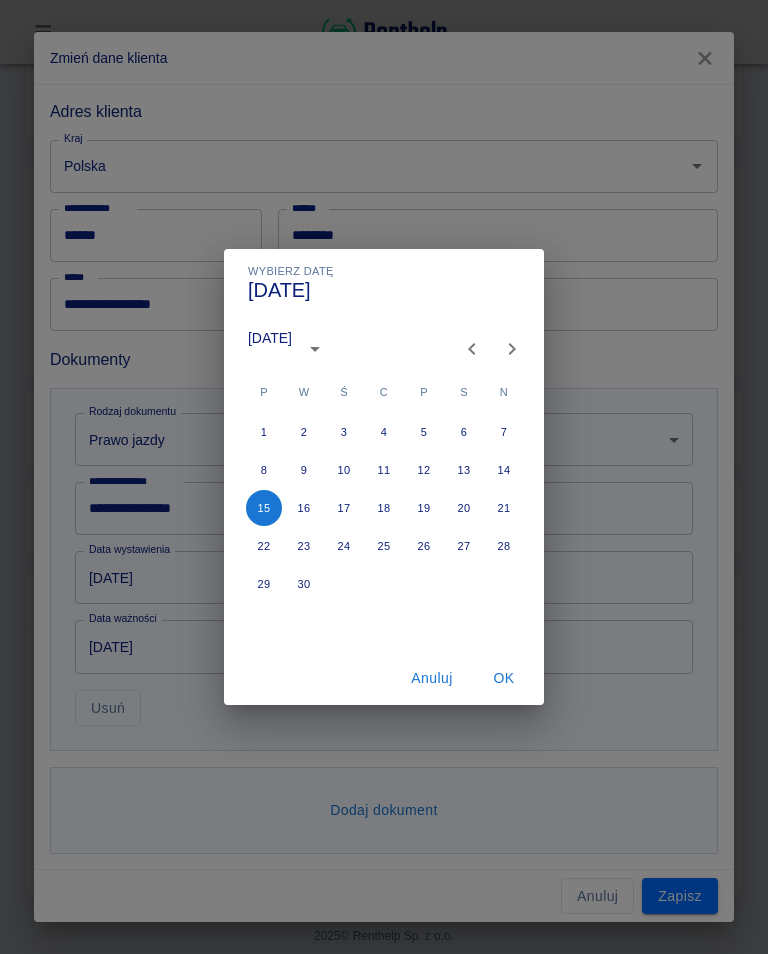 type on "15-06-2026" 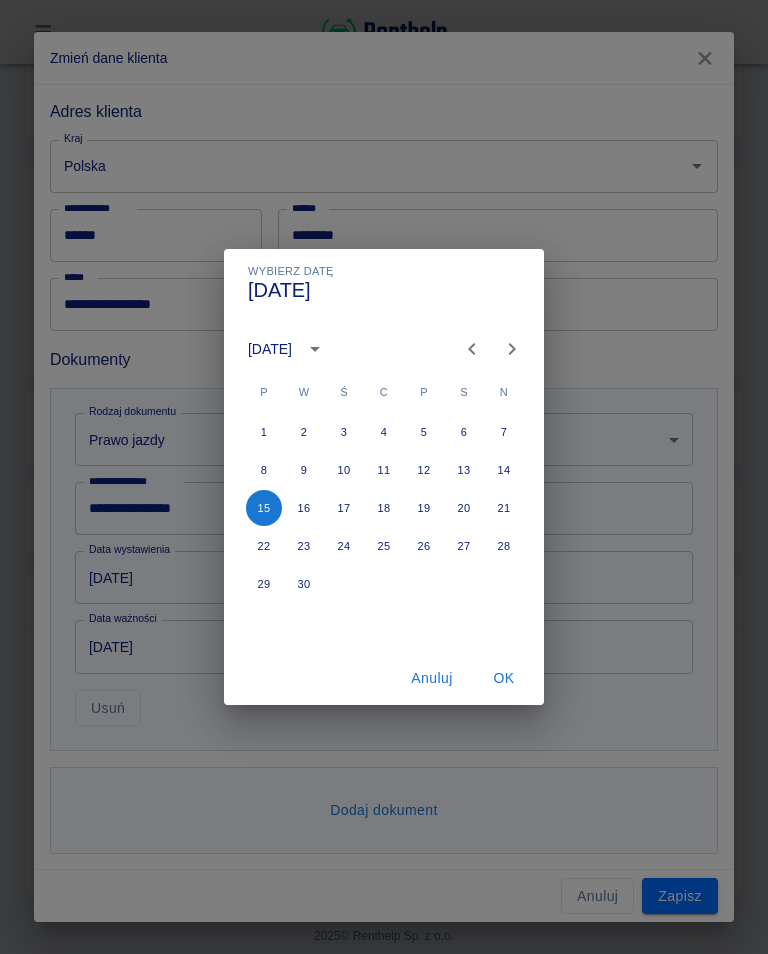 click on "OK" at bounding box center (504, 678) 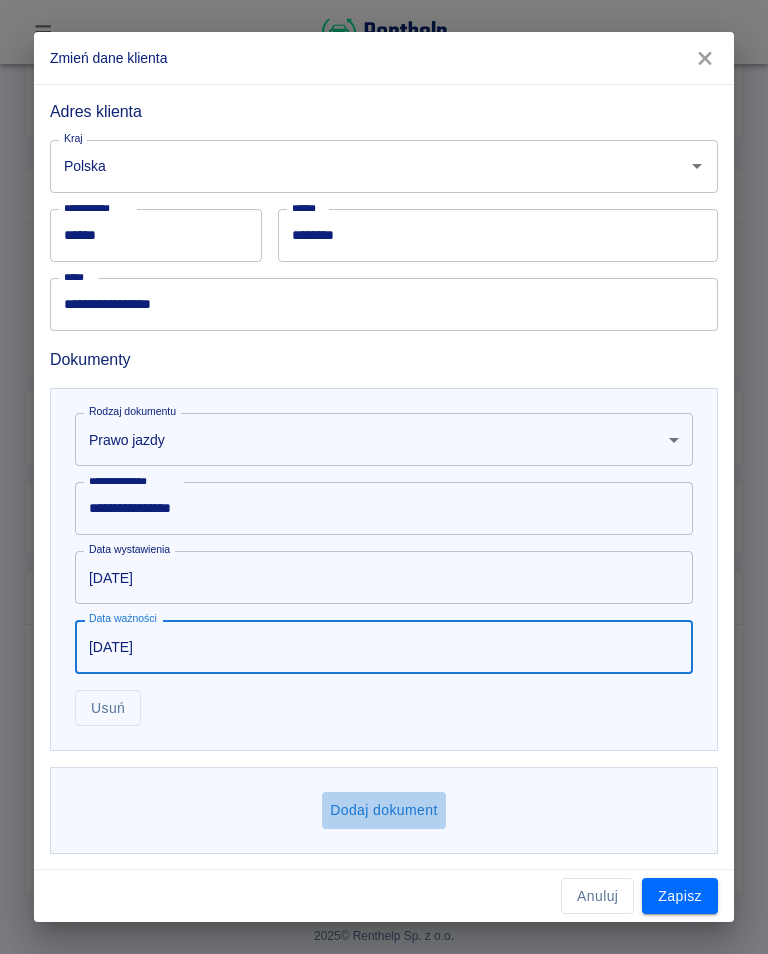 click on "Dodaj dokument" at bounding box center [384, 810] 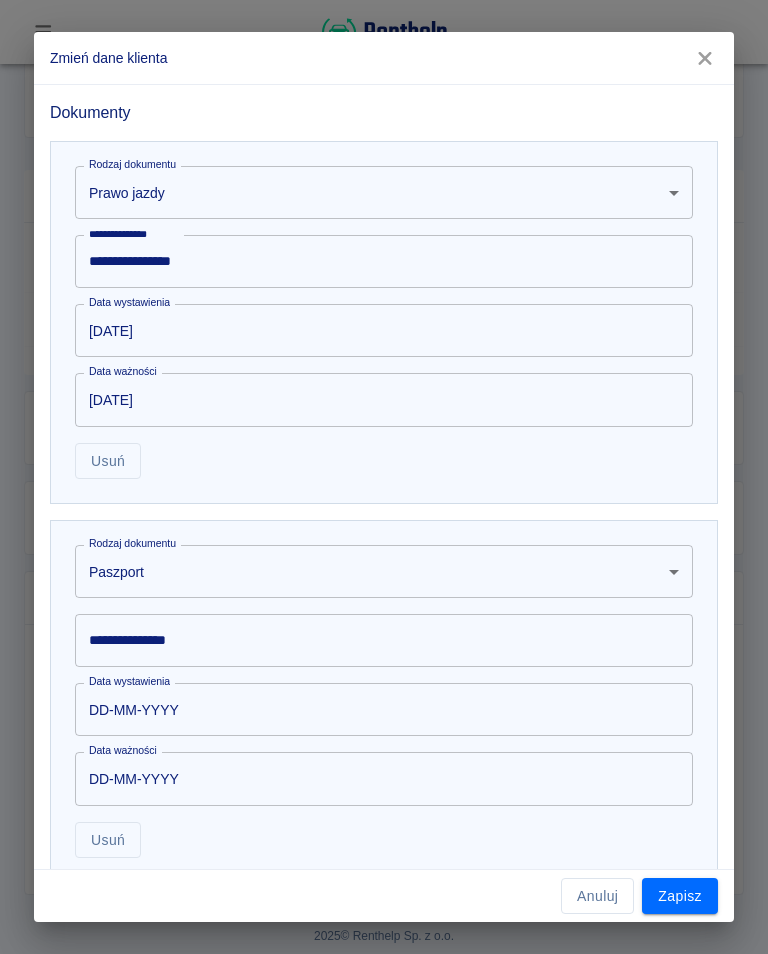 scroll, scrollTop: 693, scrollLeft: 0, axis: vertical 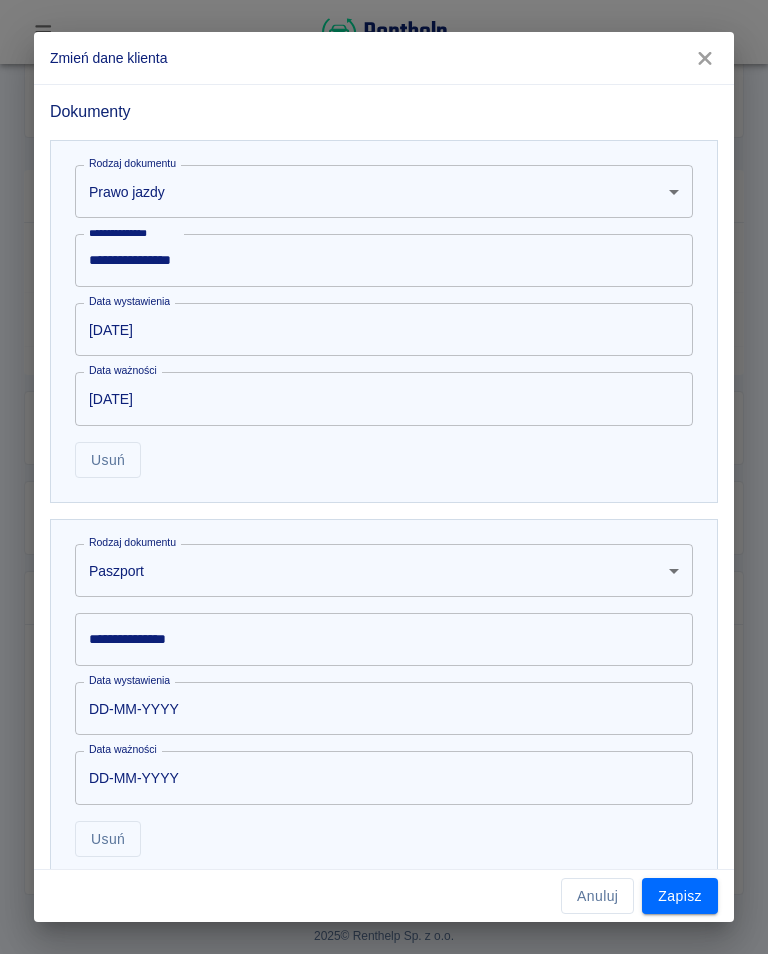 click on "Używamy plików Cookies, by zapewnić Ci najlepsze możliwe doświadczenie. Aby dowiedzieć się więcej, zapoznaj się z naszą Polityką Prywatności.  Polityka Prywatności Rozumiem Rezerwacje Rezerwacja #1936 - Fiat Ducato 35 MJ L3H2 (WJ2841M) Wygeneruj umowę Podsumowanie Dokumenty Płatności Dokumentacja zdjęciowa Podstawowe informacje Rezerwacja od 12 lip 2025, 20:00 Miejsce wydania Polska ,  03-516   Warszawa ,  Piotra Skargi 63 Rezerwacja do 13 lip 2025, 20:00 Miejsce odbioru Polska ,  03-516   Warszawa ,  Piotra Skargi 63 Szczegóły oferty Kaucja 1000,00 zł Limit kilometrów 300  km ( 300  km  dziennie ) Dodatkowy kilometr 0,65 zł /km Udział własny 5000,00 zł Okres wynajmu 1 dzień Status i umowa Status Niepodpisana Numer umowy - Typ umowy - Żrodło Panel Tworzący rezerwację Patryk   Bąk Obsługujący rezerwację Patryk   Bąk Zmień osobę Podsumowanie Kwota wynajmu 293,97 zł Dodatki razem 1 123,00 zł Odbiór auta w niedzielę/święto Jednorazowo Dodatek pojedynczy 1  ×  =  AO" at bounding box center (384, 477) 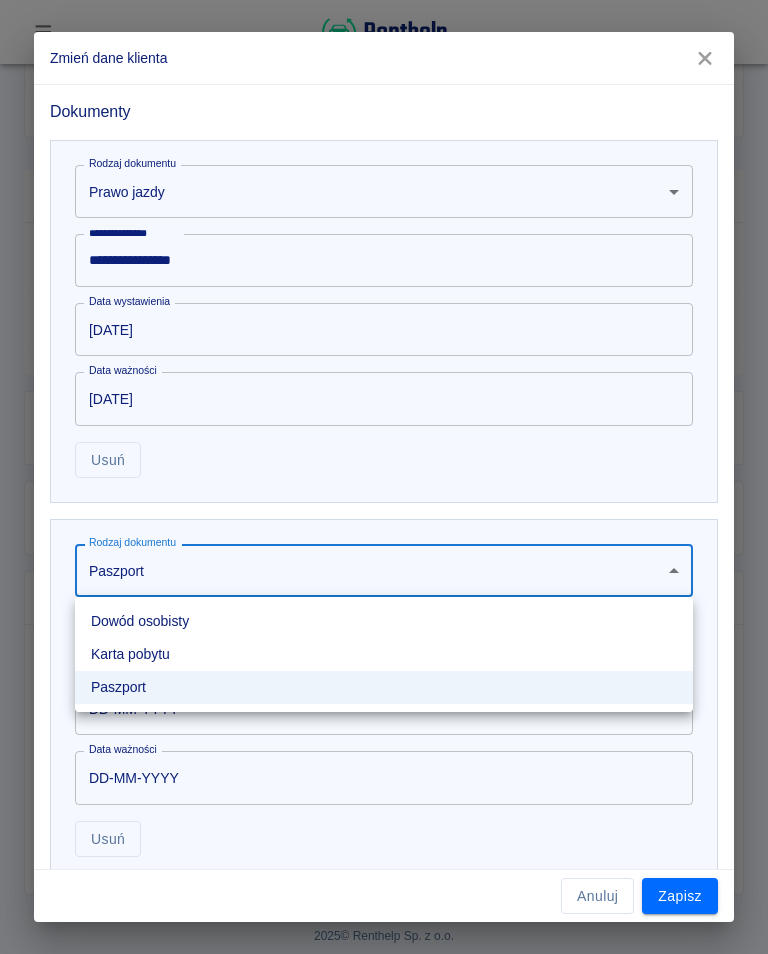 click on "Dowód osobisty" at bounding box center (384, 621) 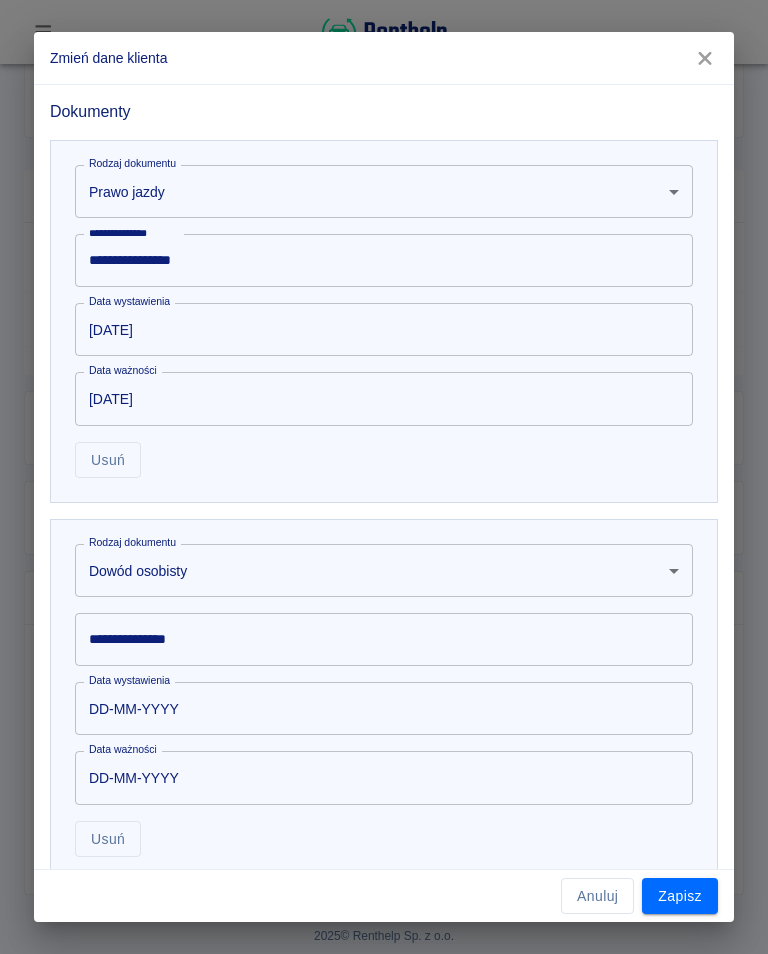 click on "DD-MM-YYYY" at bounding box center [377, 777] 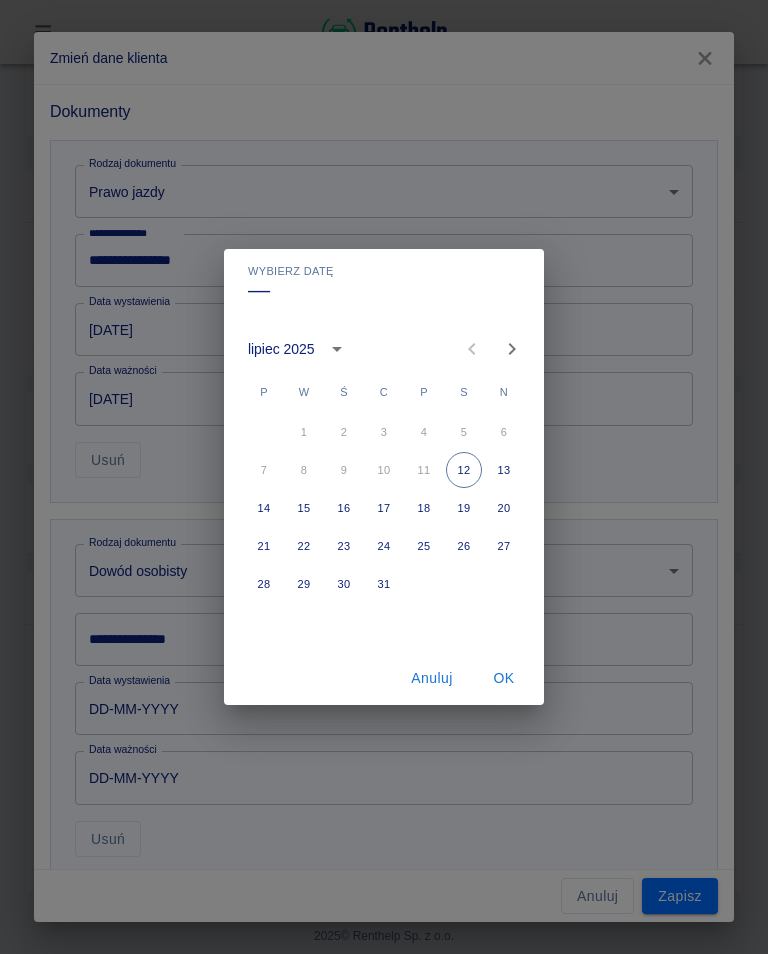 click on "Wybierz datę –– lipiec 2025 P W Ś C P S N 1 2 3 4 5 6 7 8 9 10 11 12 13 14 15 16 17 18 19 20 21 22 23 24 25 26 27 28 29 30 31 Anuluj OK" at bounding box center [384, 477] 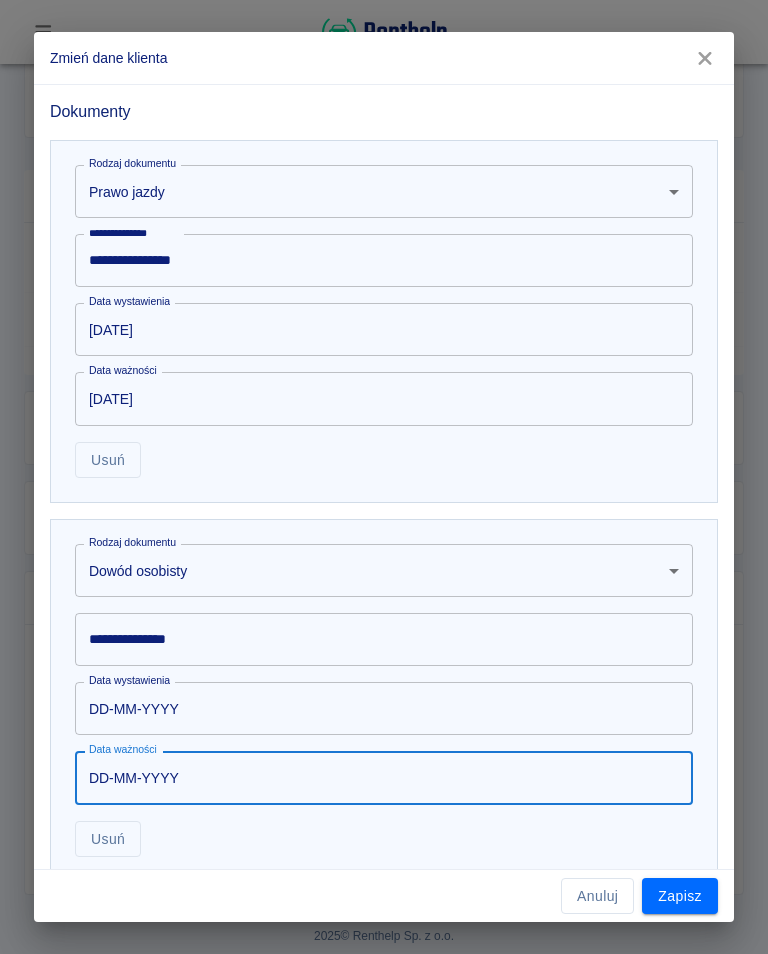 click on "**********" at bounding box center [384, 639] 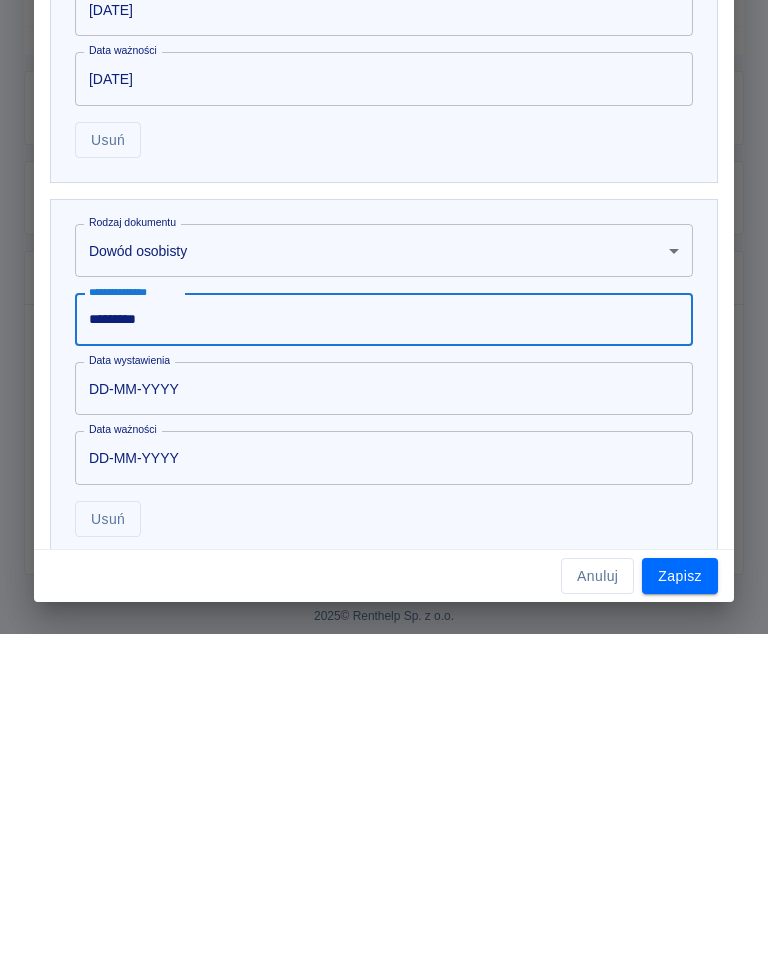 type on "*********" 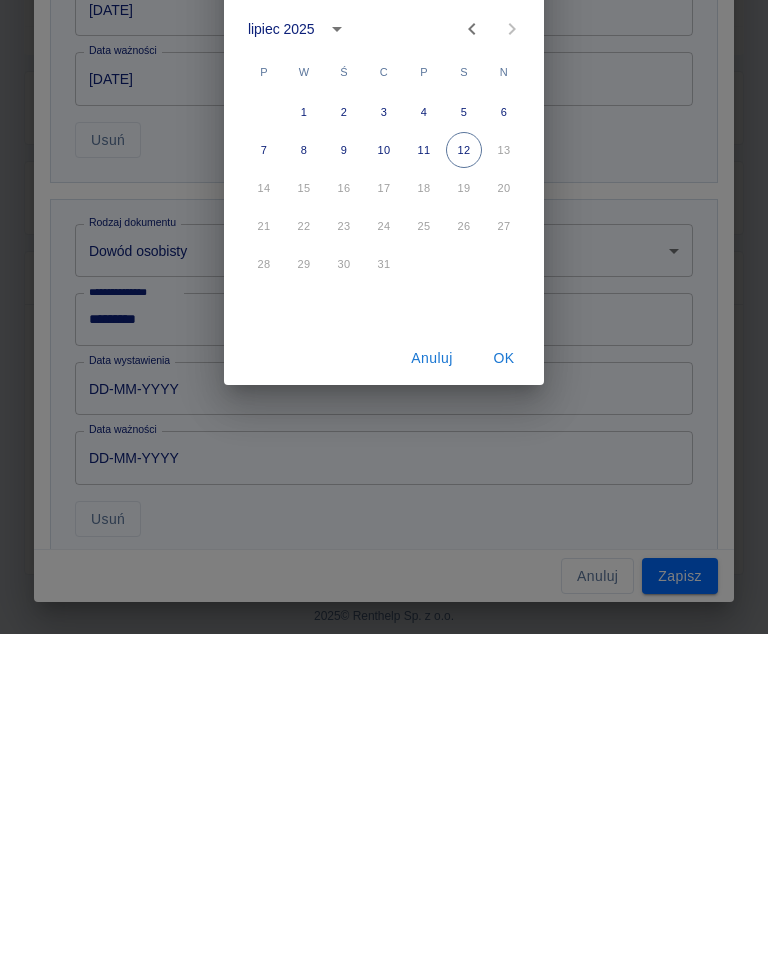 click on "OK" at bounding box center (504, 678) 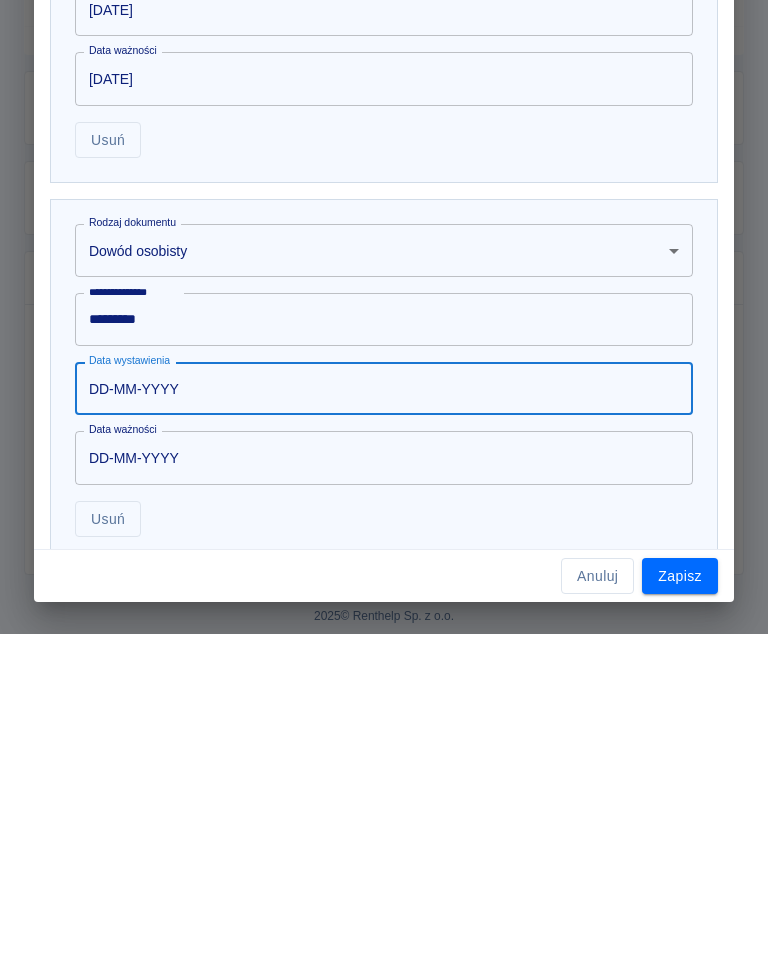 click on "**********" at bounding box center [384, 321] 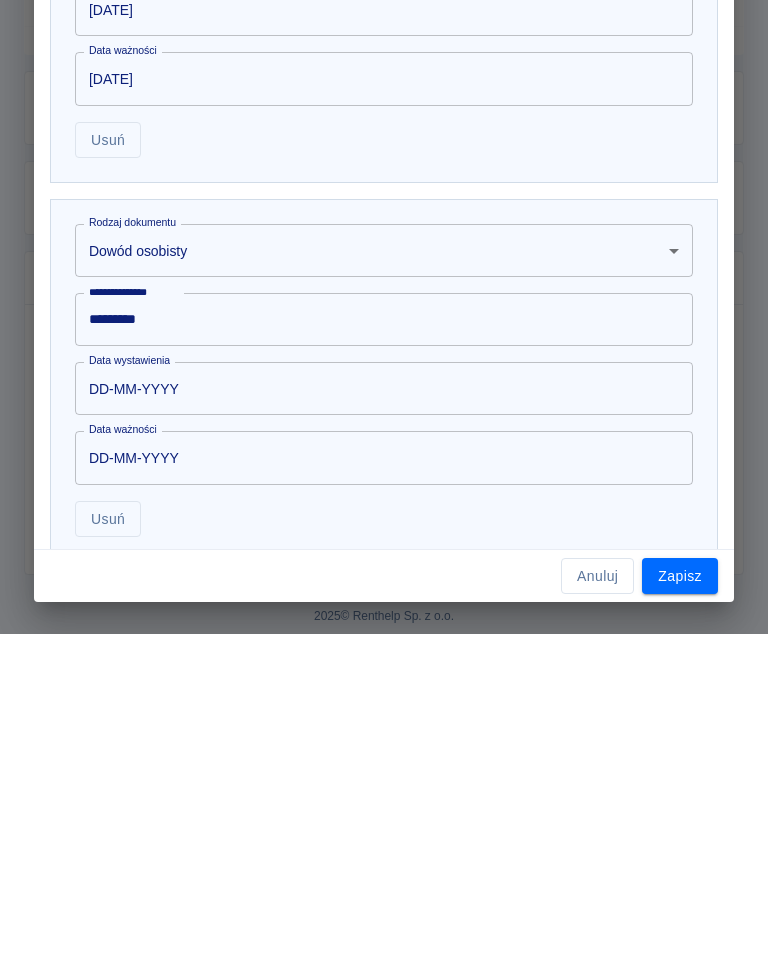 click on "15-06-2026 Data ważności" at bounding box center [384, 398] 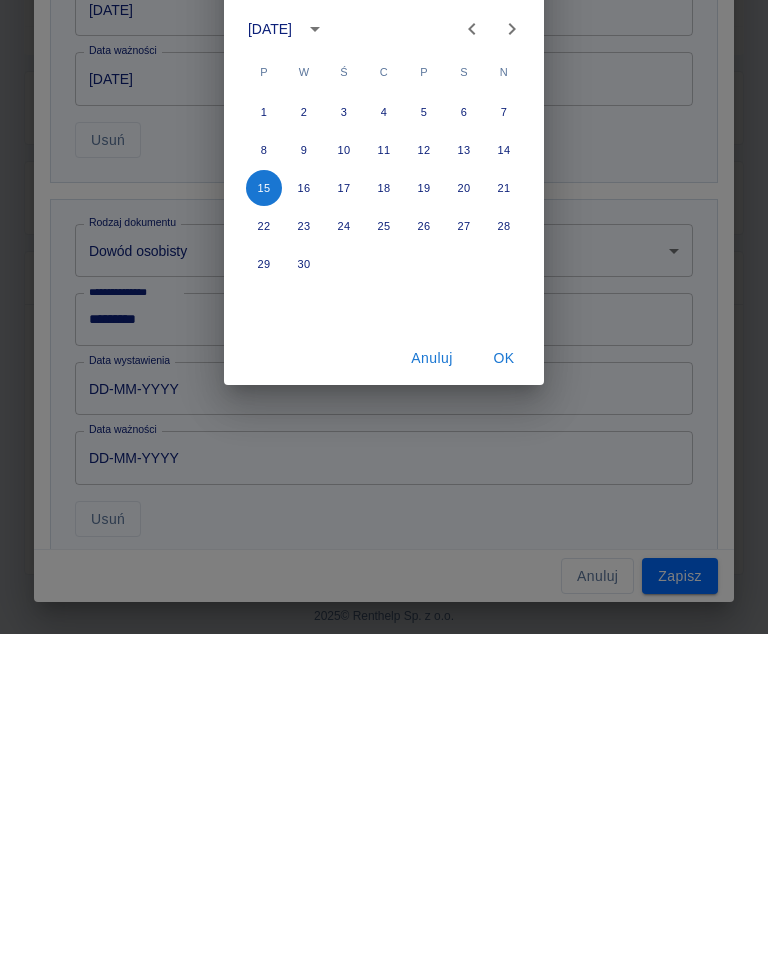 click 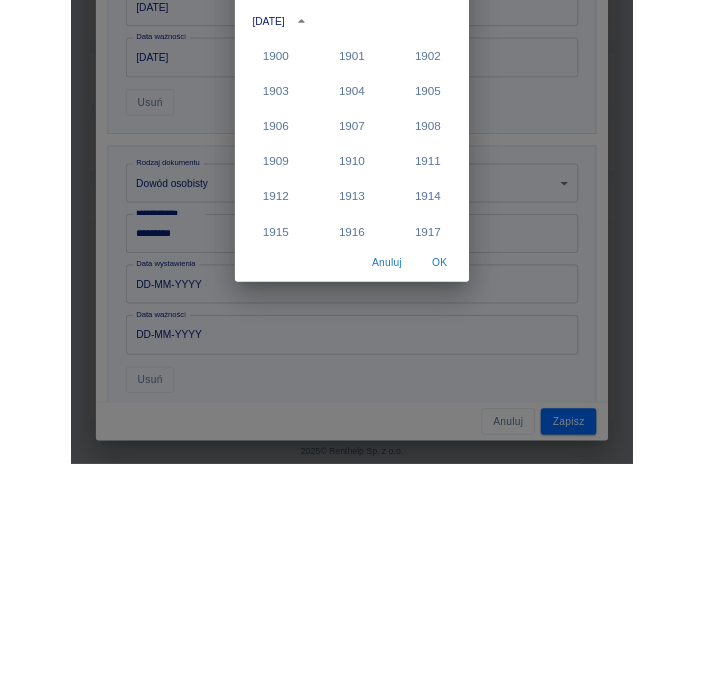 scroll, scrollTop: 1900, scrollLeft: 0, axis: vertical 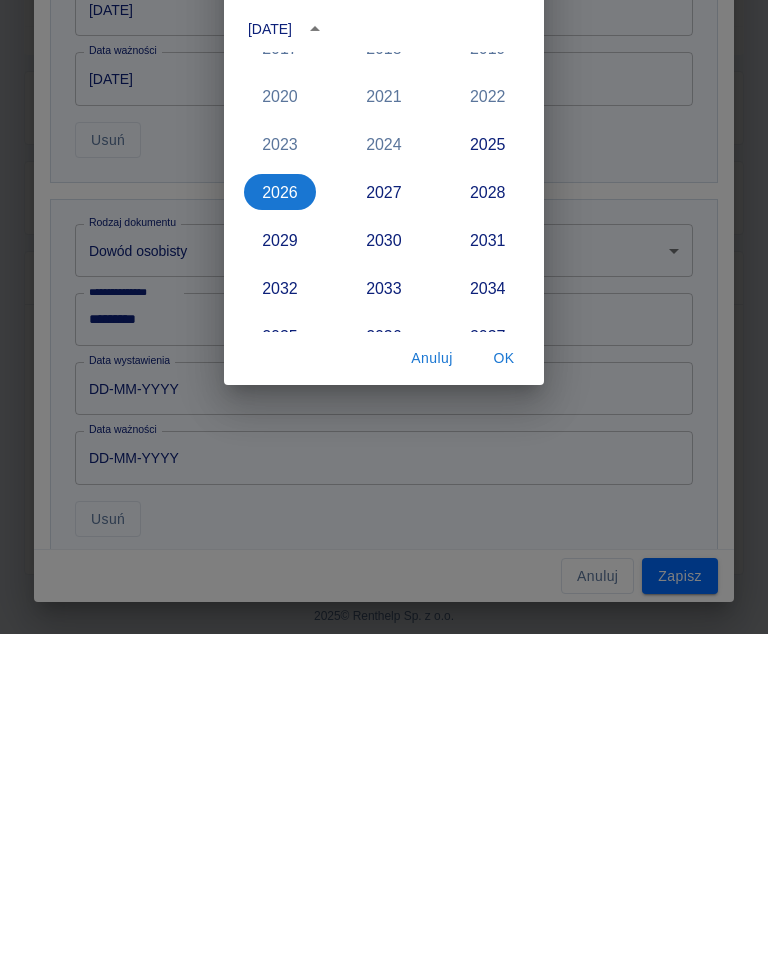 click on "Wybierz datę 15 czerwca czerwiec 2026 1900 1901 1902 1903 1904 1905 1906 1907 1908 1909 1910 1911 1912 1913 1914 1915 1916 1917 1918 1919 1920 1921 1922 1923 1924 1925 1926 1927 1928 1929 1930 1931 1932 1933 1934 1935 1936 1937 1938 1939 1940 1941 1942 1943 1944 1945 1946 1947 1948 1949 1950 1951 1952 1953 1954 1955 1956 1957 1958 1959 1960 1961 1962 1963 1964 1965 1966 1967 1968 1969 1970 1971 1972 1973 1974 1975 1976 1977 1978 1979 1980 1981 1982 1983 1984 1985 1986 1987 1988 1989 1990 1991 1992 1993 1994 1995 1996 1997 1998 1999 2000 2001 2002 2003 2004 2005 2006 2007 2008 2009 2010 2011 2012 2013 2014 2015 2016 2017 2018 2019 2020 2021 2022 2023 2024 2025 2026 2027 2028 2029 2030 2031 2032 2033 2034 2035 2036 2037 2038 2039 2040 2041 2042 2043 2044 2045 2046 2047 2048 2049 2050 2051 2052 2053 2054 2055 2056 2057 2058 2059 2060 2061 2062 2063 2064 2065 2066 2067 2068 2069 2070 2071 2072 2073 2074 2075 2076 2077 2078 2079 2080 2081 2082 2083 2084 2085 2086 2087 2088 2089 2090 2091 2092 2093 2094 2095 2096" at bounding box center (384, 477) 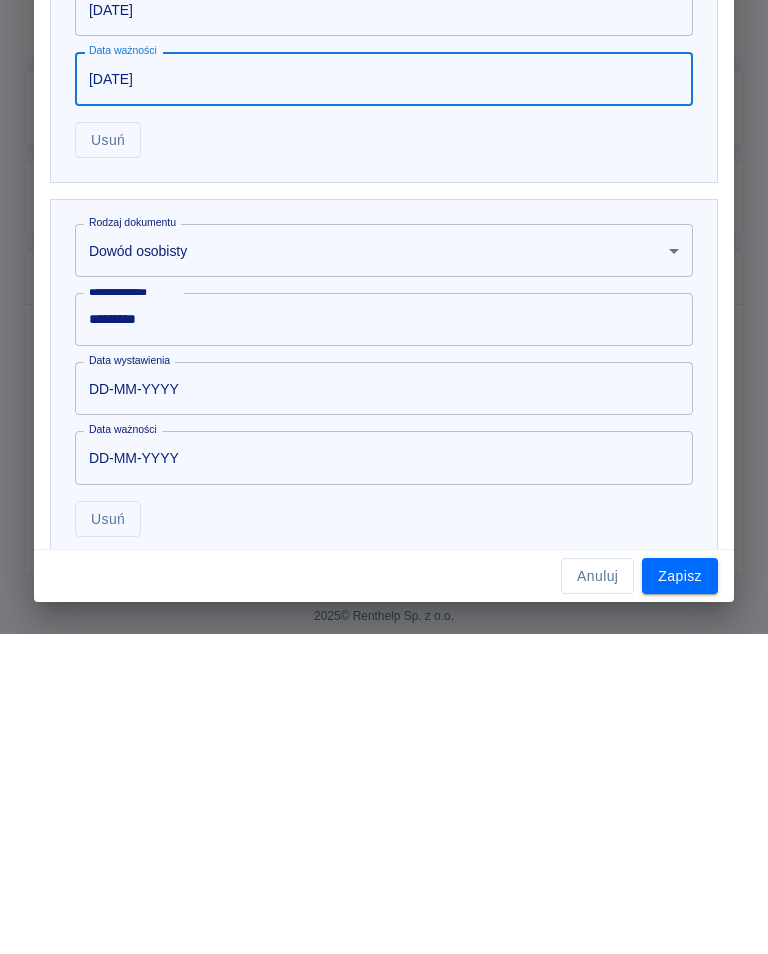 click on "**********" at bounding box center [384, 321] 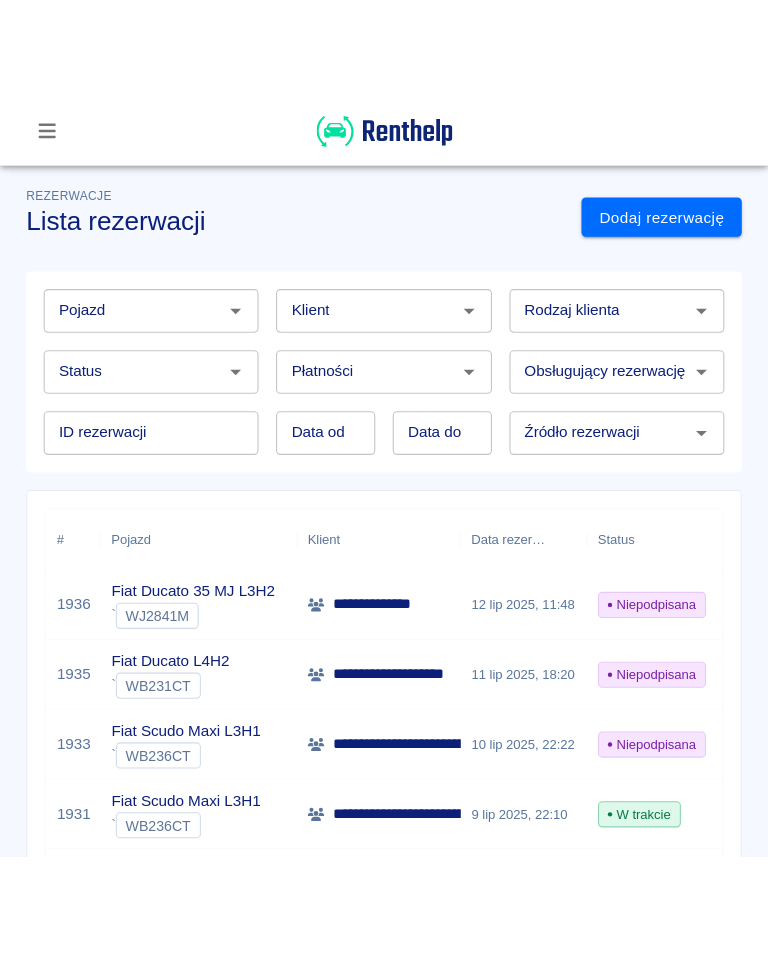 scroll, scrollTop: 0, scrollLeft: 0, axis: both 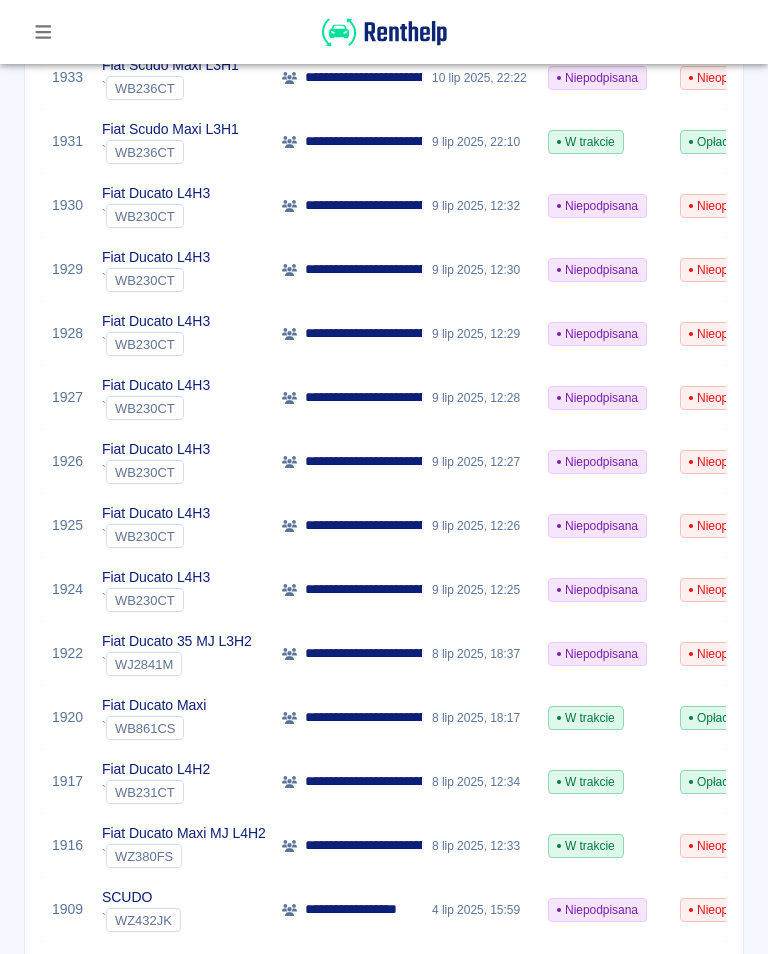 click 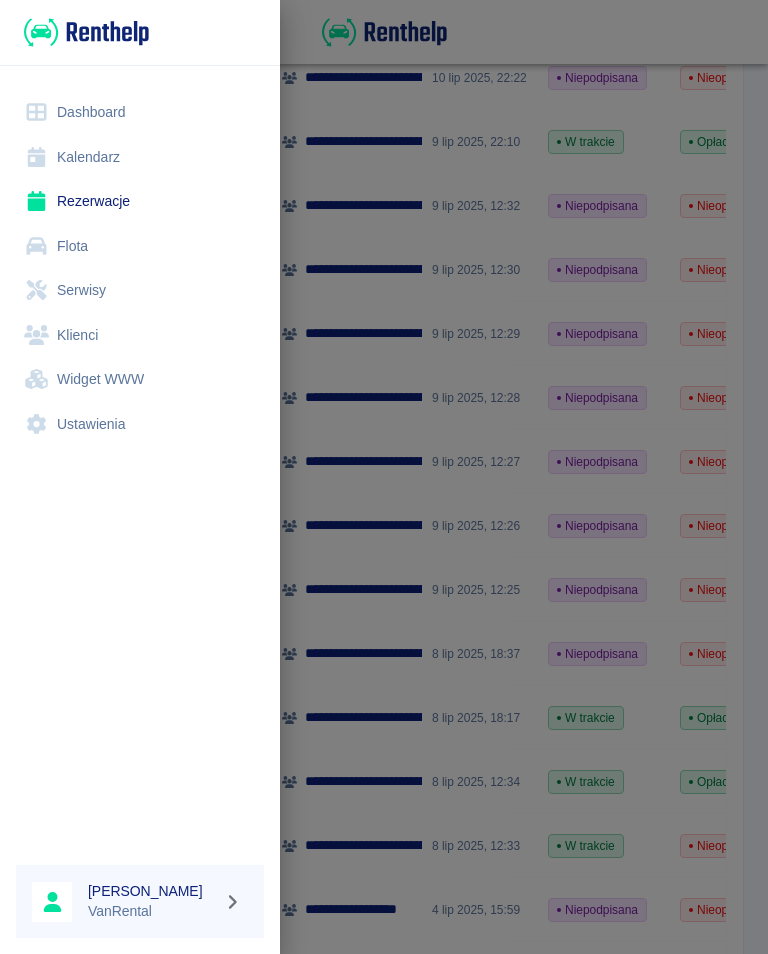 click at bounding box center (384, 477) 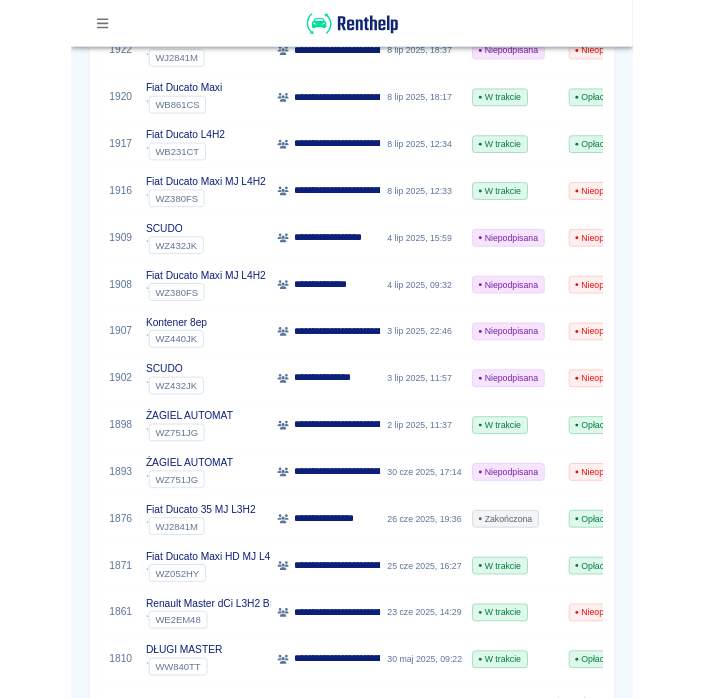 scroll, scrollTop: 1095, scrollLeft: 0, axis: vertical 